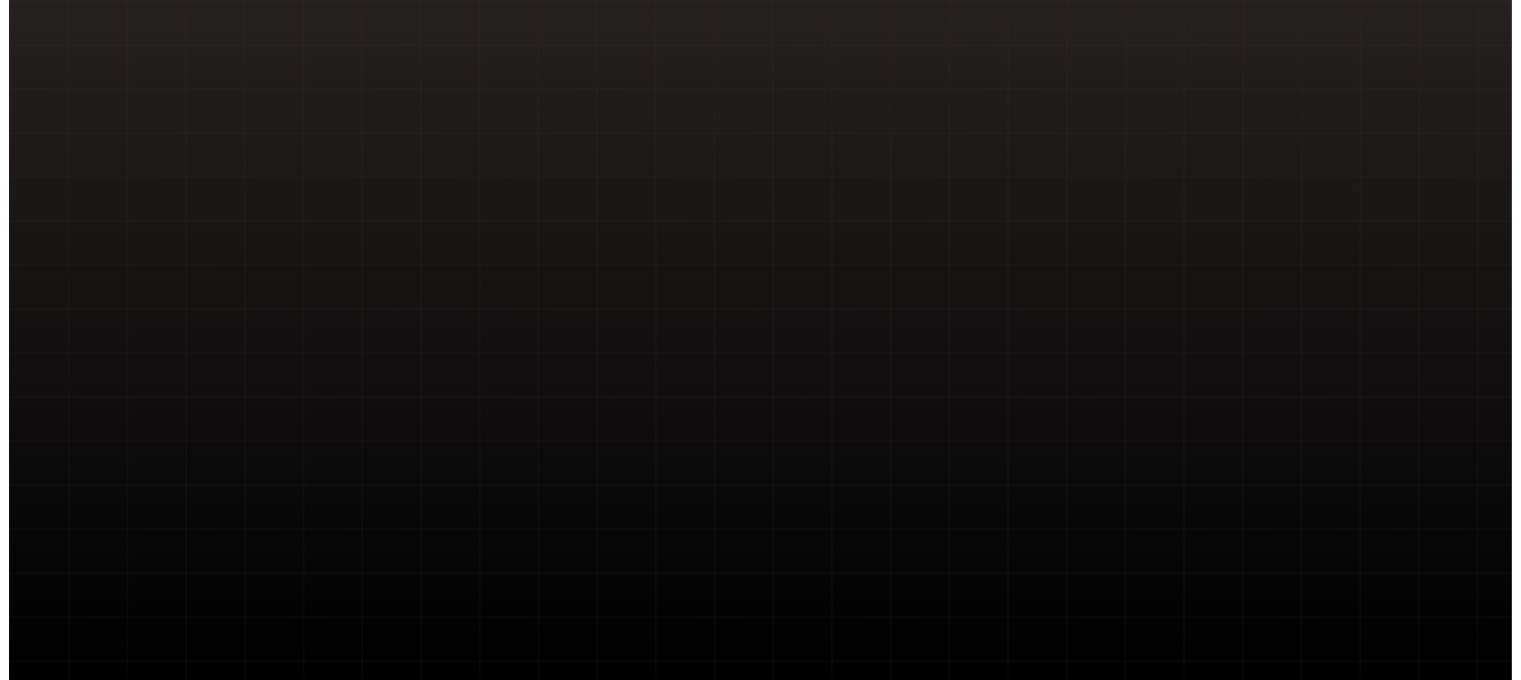 scroll, scrollTop: 0, scrollLeft: 0, axis: both 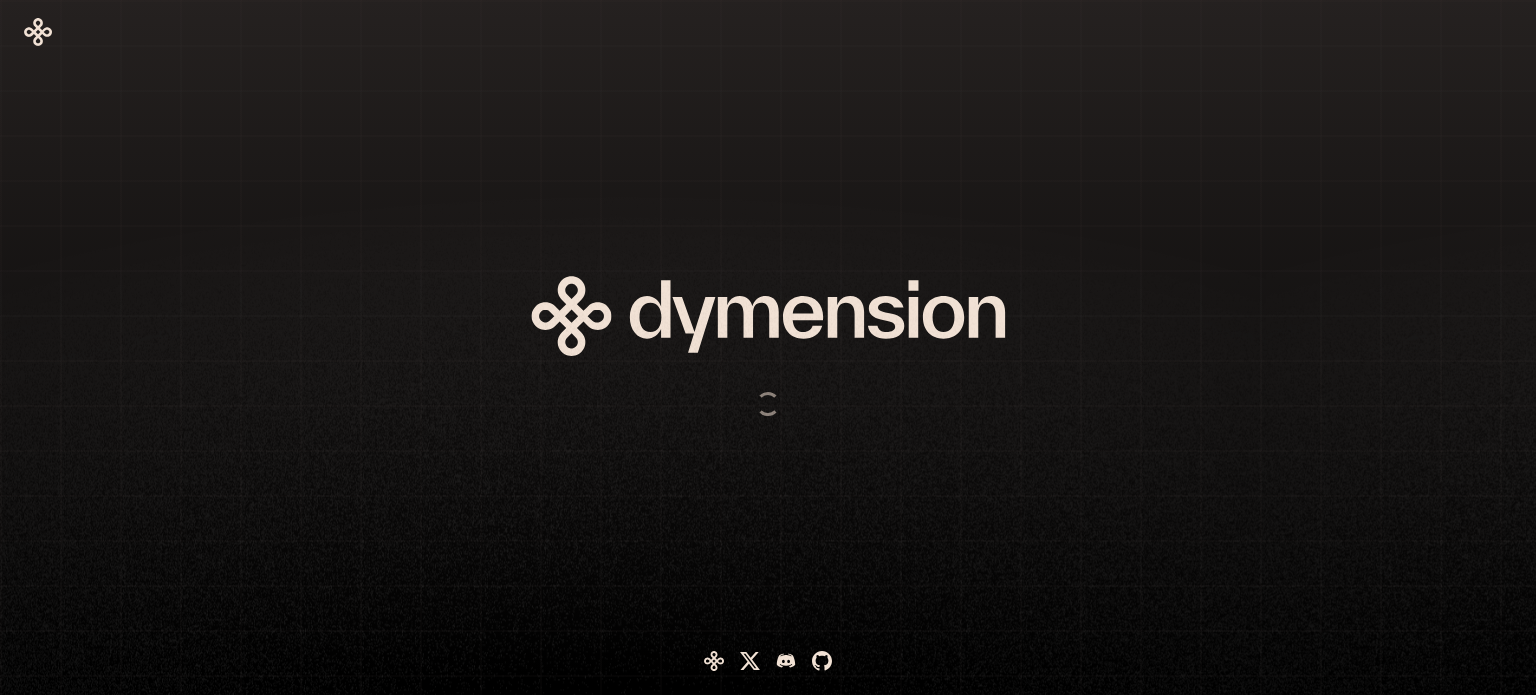 click at bounding box center [686, 347] 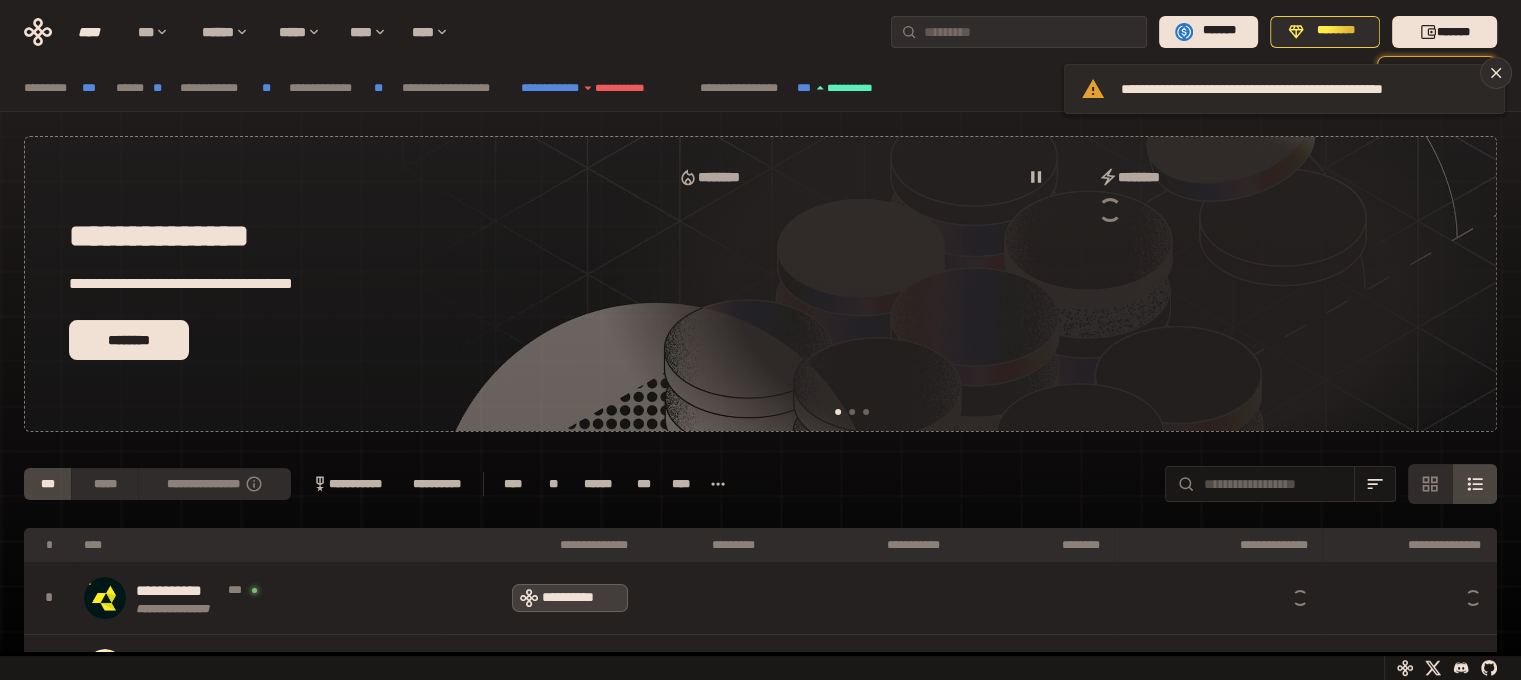 scroll, scrollTop: 0, scrollLeft: 16, axis: horizontal 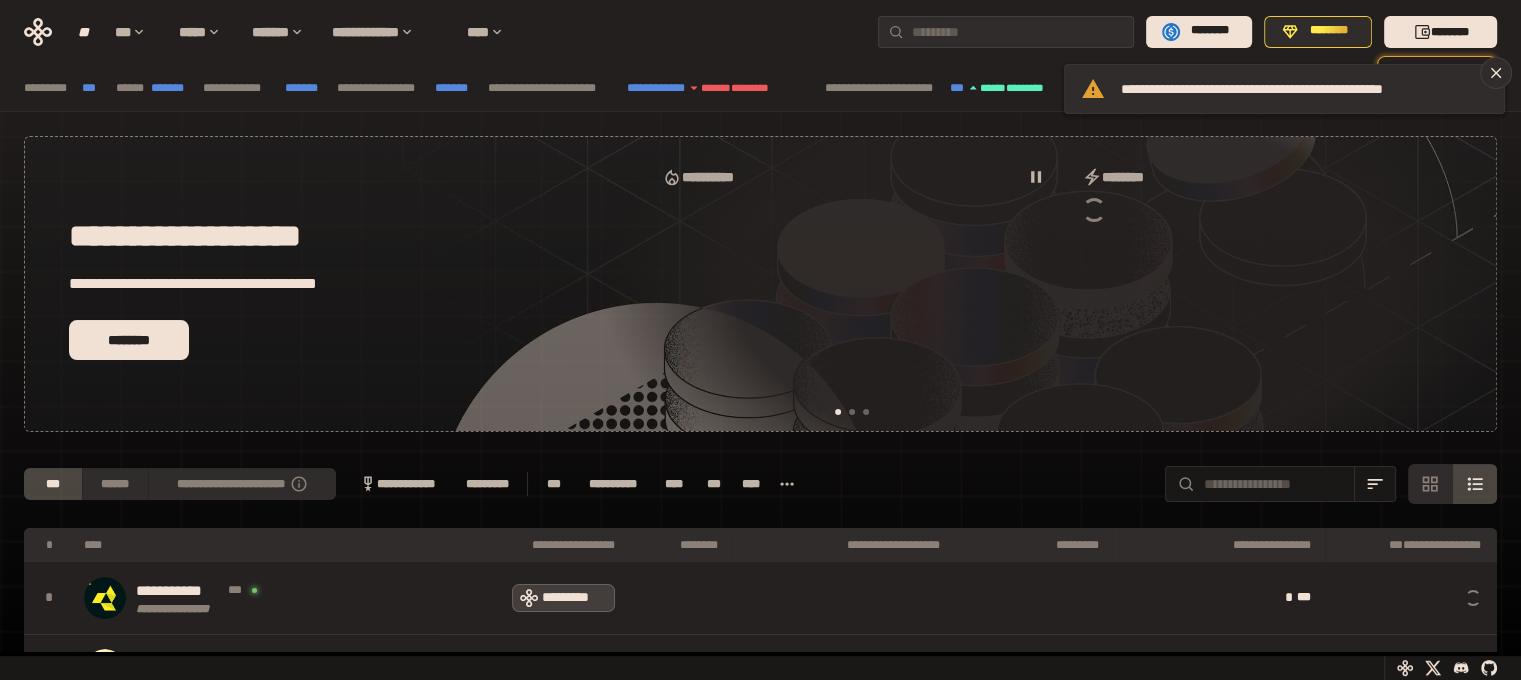 click on "[FIRST] [LAST] [STREET] [CITY] [STATE] [ZIP] [COUNTRY] [PHONE] [EMAIL] [SSN] [DLN] [CC] [DOB]" at bounding box center [760, 88] 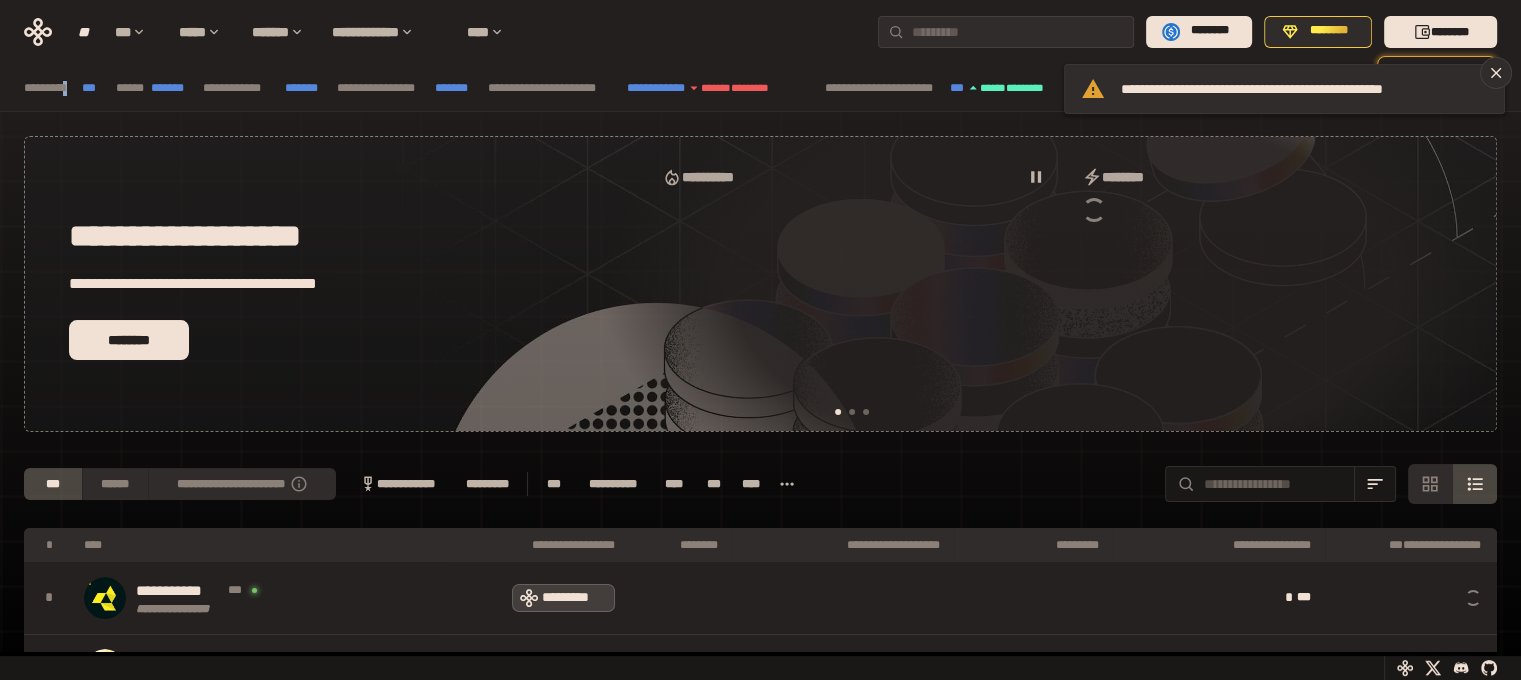 click on "[FIRST] [LAST] [STREET] [CITY] [STATE] [ZIP] [COUNTRY] [PHONE] [EMAIL] [SSN] [DLN] [CC] [DOB]" at bounding box center [760, 88] 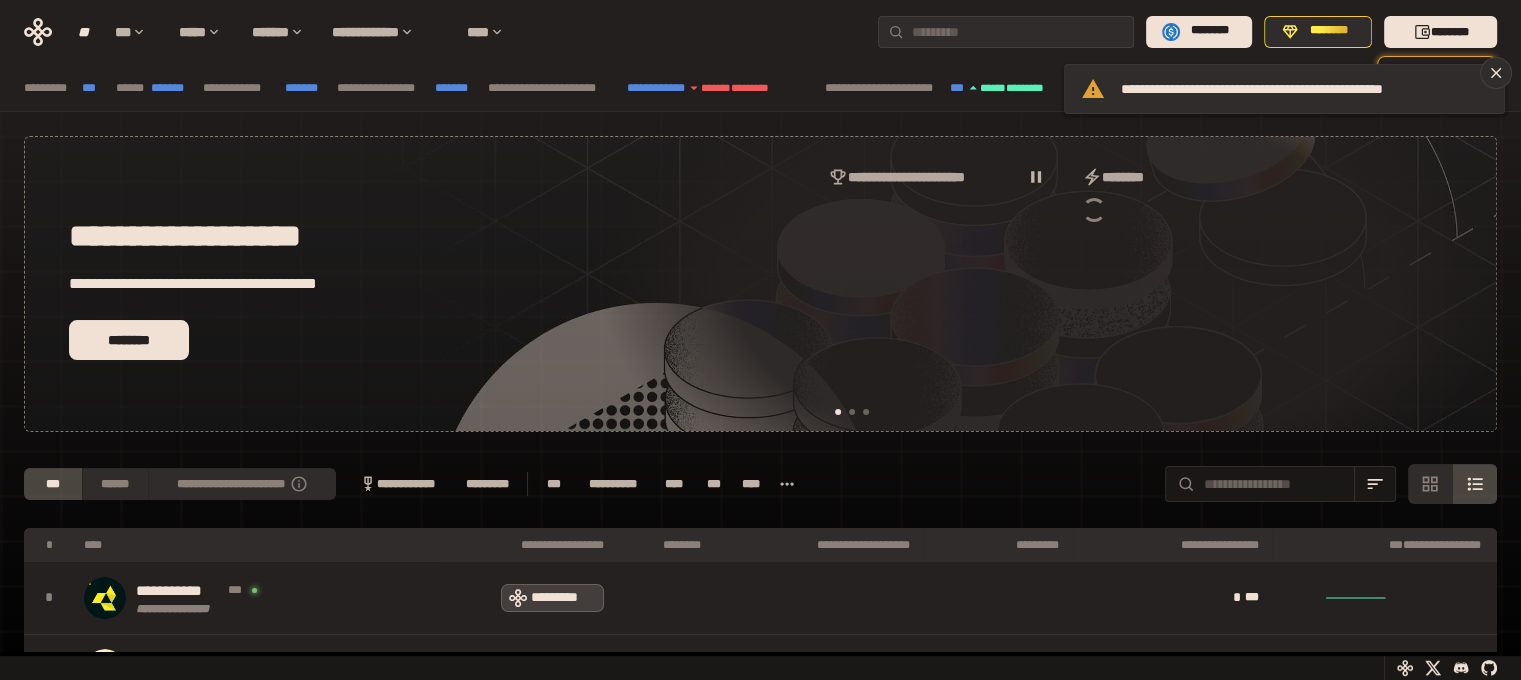 click on "[FIRST] [LAST] [STREET] [CITY] [STATE] [ZIP] [COUNTRY] [PHONE] [EMAIL] [SSN] [DLN] [CC] [DOB]" at bounding box center [760, 88] 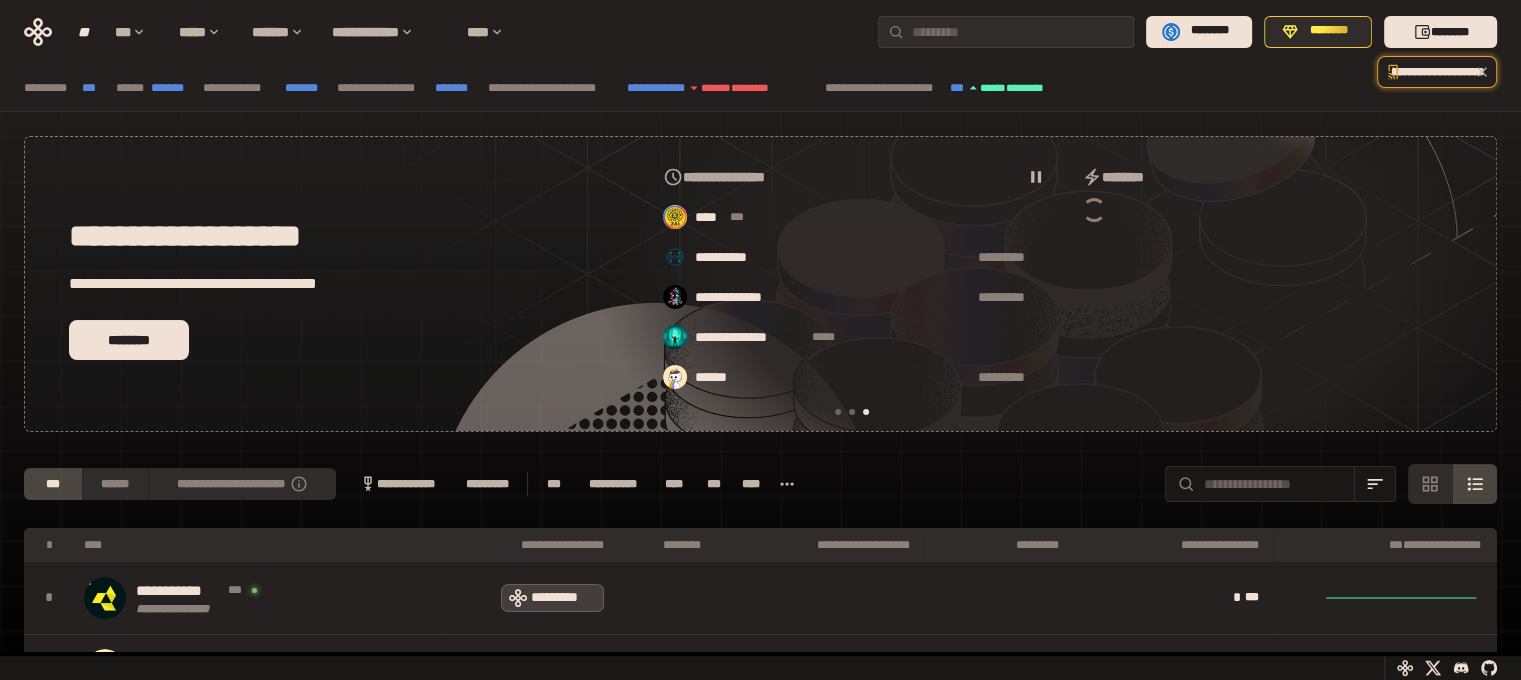 scroll, scrollTop: 0, scrollLeft: 856, axis: horizontal 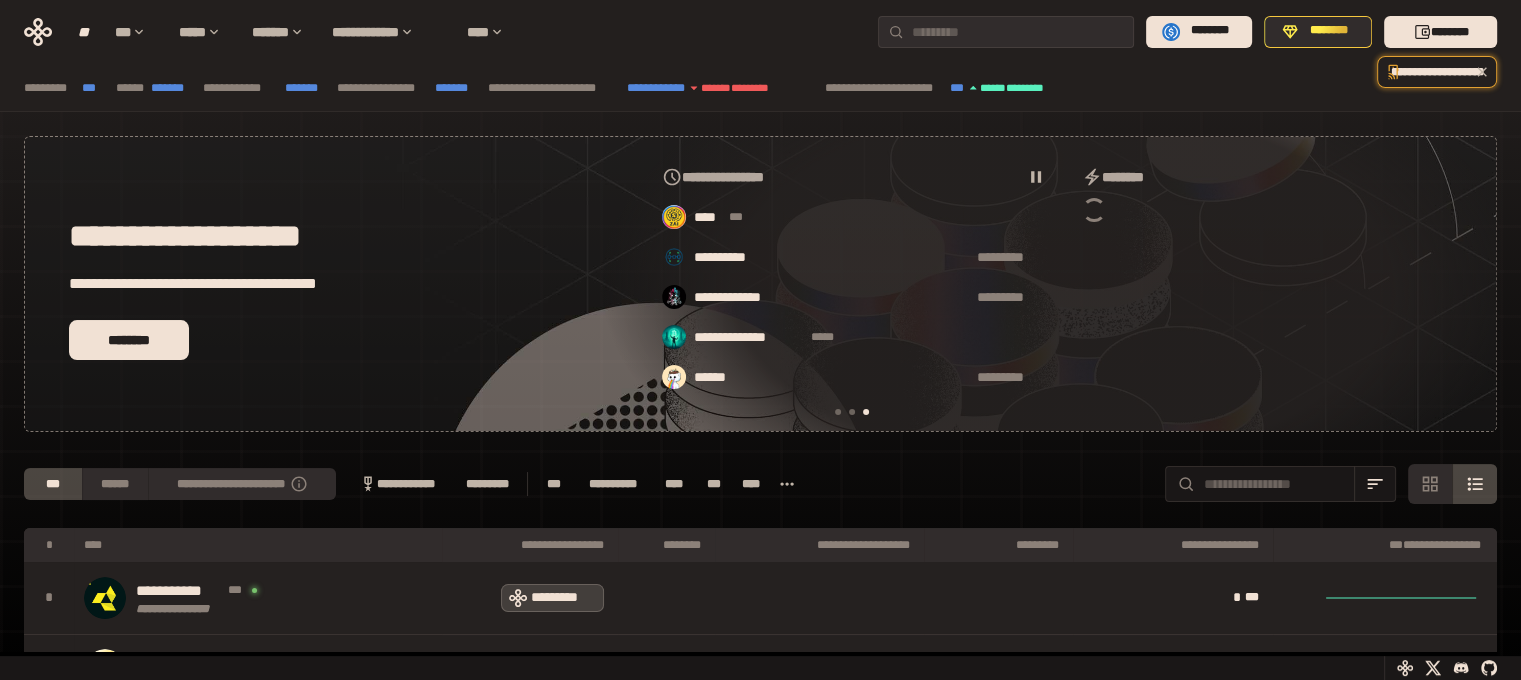 click on "[FIRST] [LAST] [STREET] [CITY] [STATE] [ZIP] [COUNTRY] [PHONE] [EMAIL] [SSN] [DLN] [CC] [DOB]" at bounding box center (760, 88) 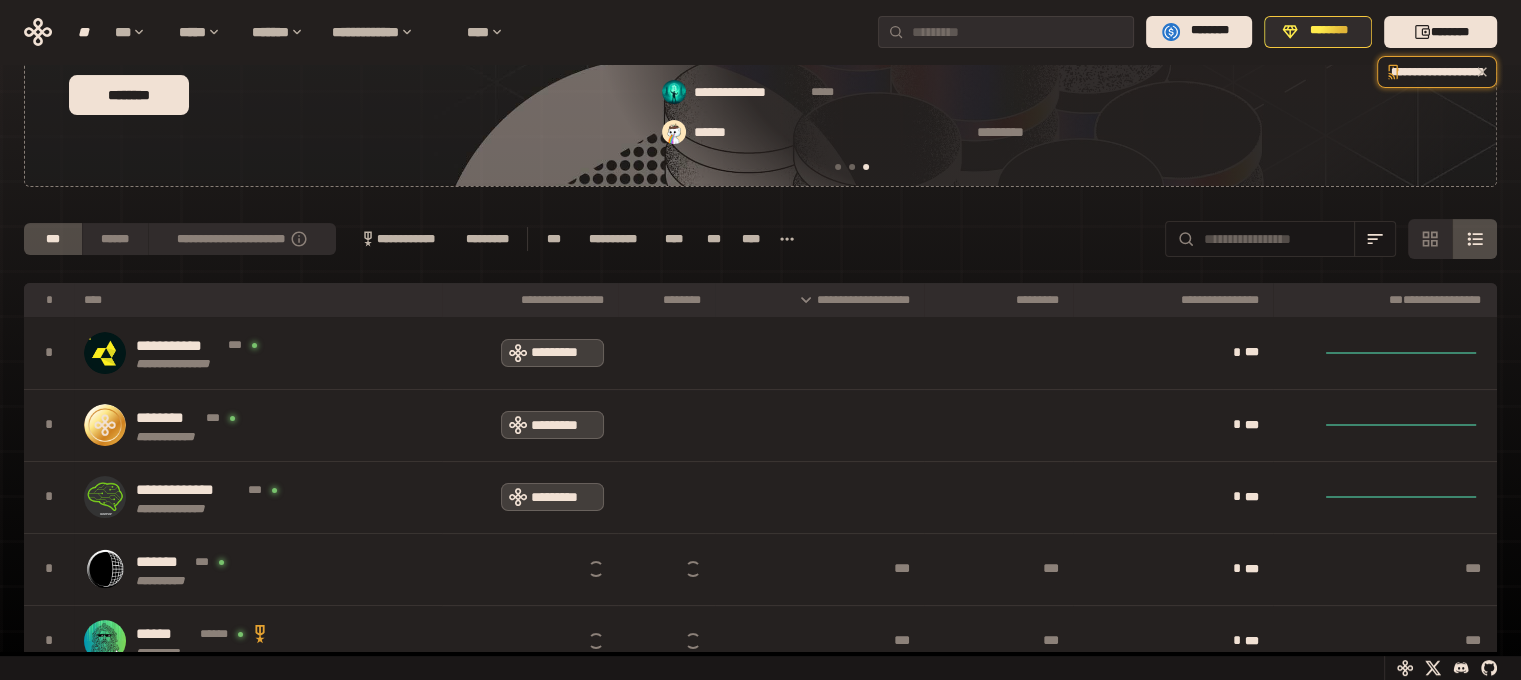 scroll, scrollTop: 300, scrollLeft: 0, axis: vertical 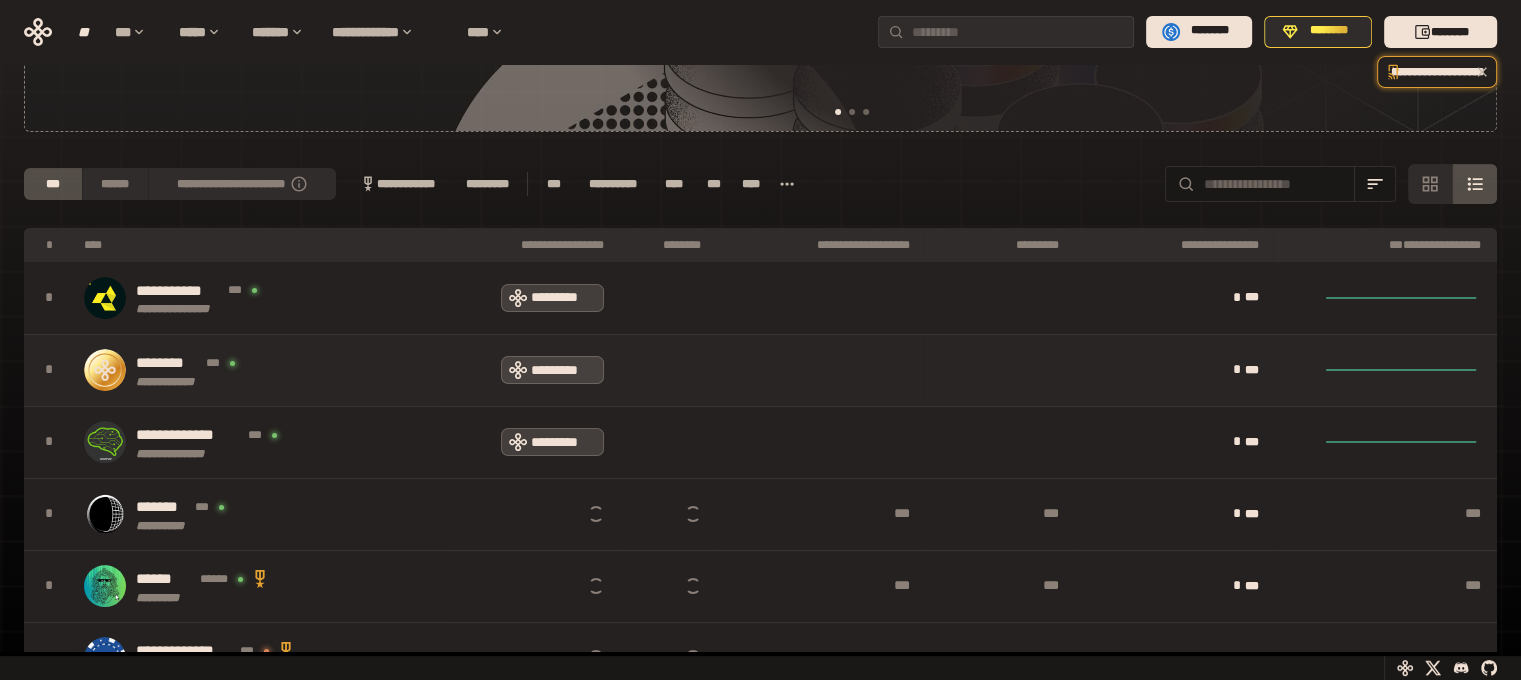 click on "[FIRST] [LAST]" at bounding box center (171, 370) 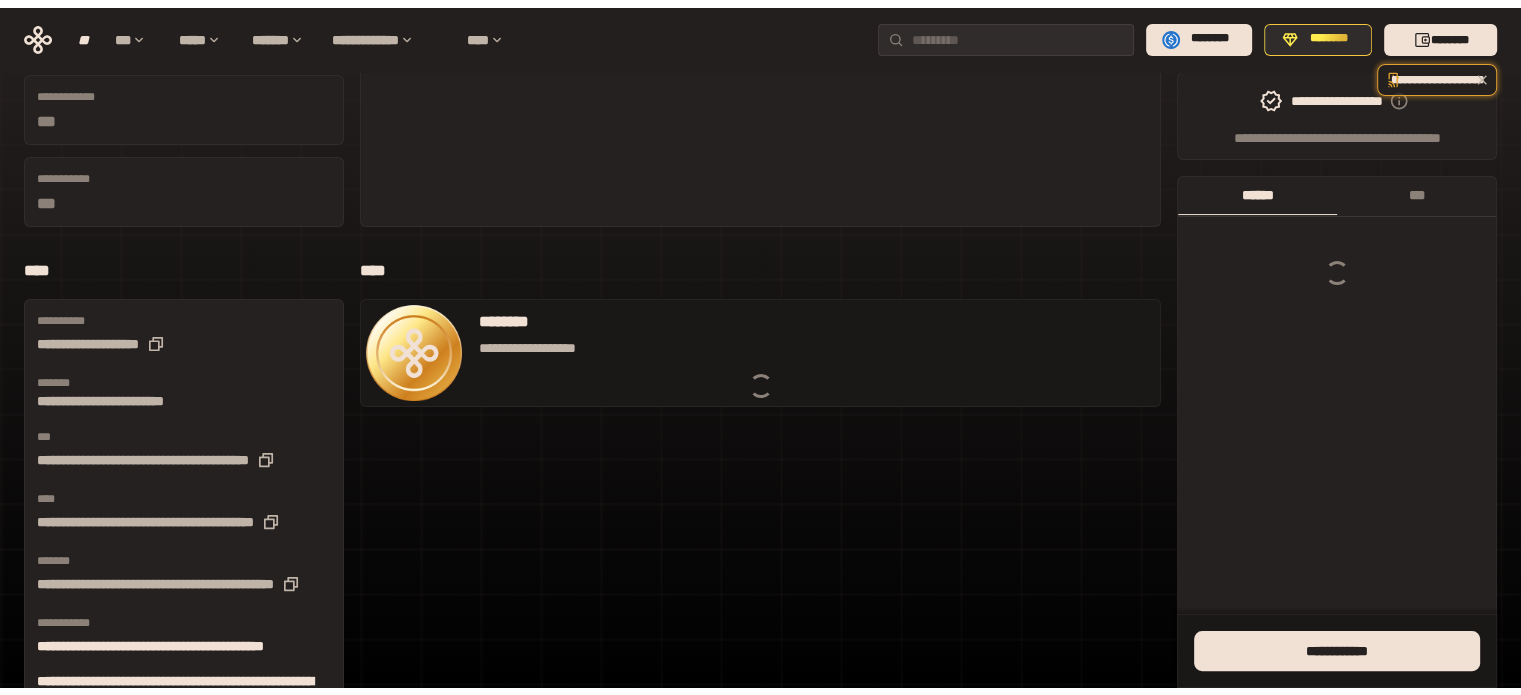 scroll, scrollTop: 0, scrollLeft: 0, axis: both 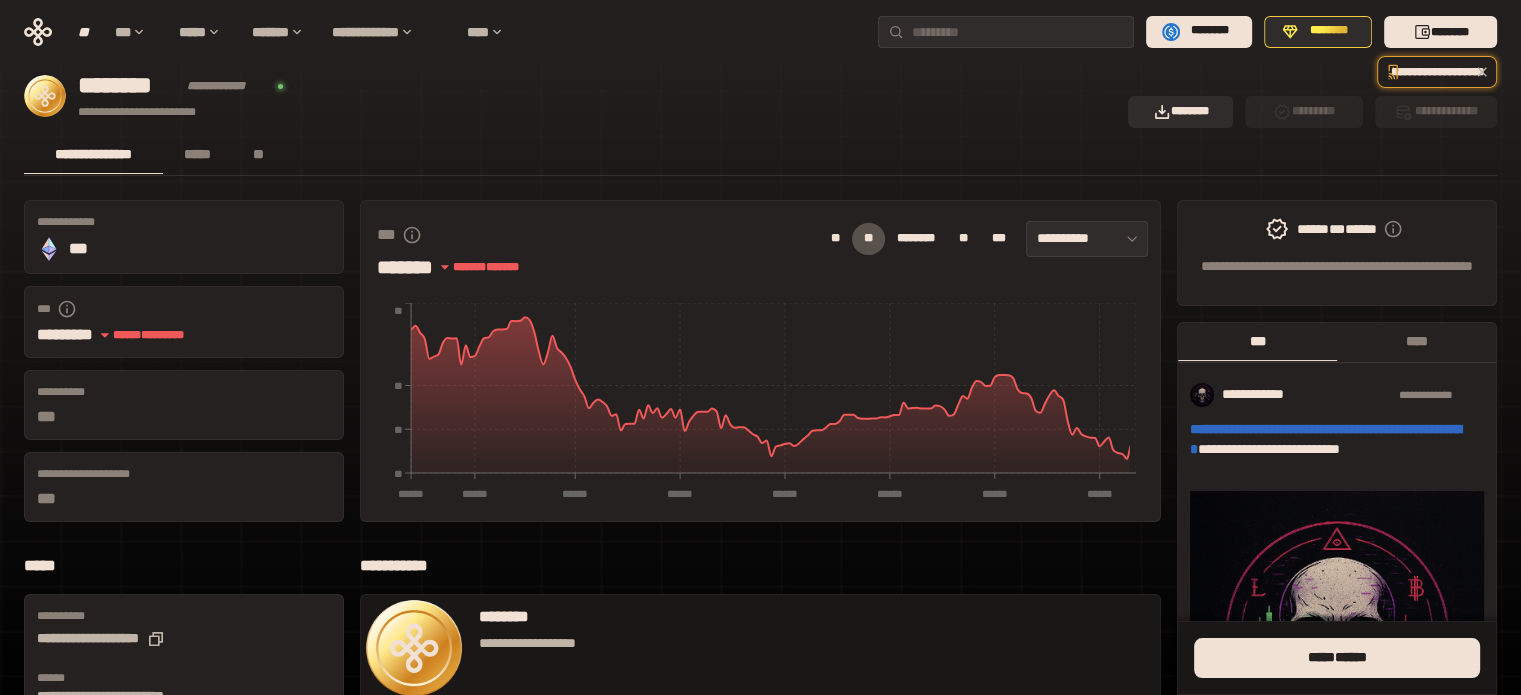 click on "***" at bounding box center [184, 249] 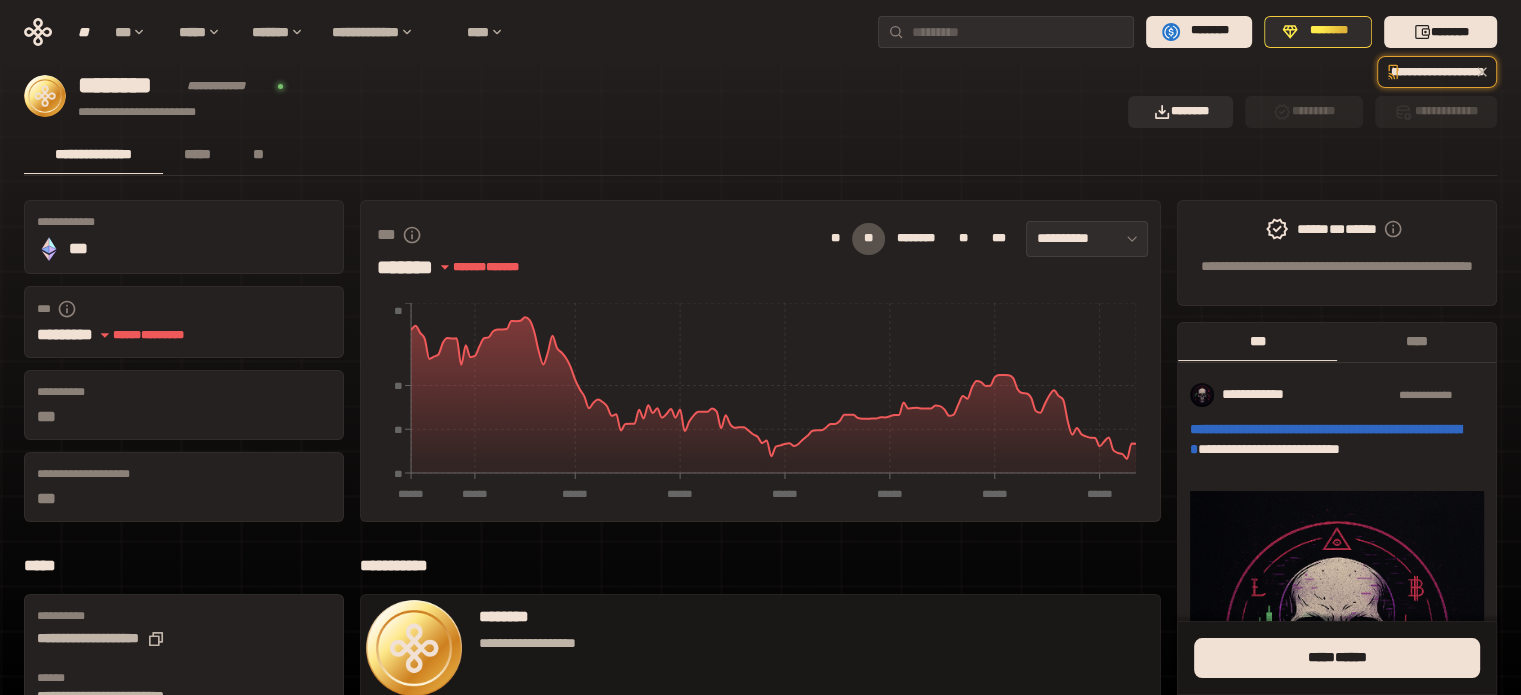 click on "[FIRST] [LAST] [STREET] [CITY] [STATE] [ZIP] [COUNTRY]" at bounding box center [184, 361] 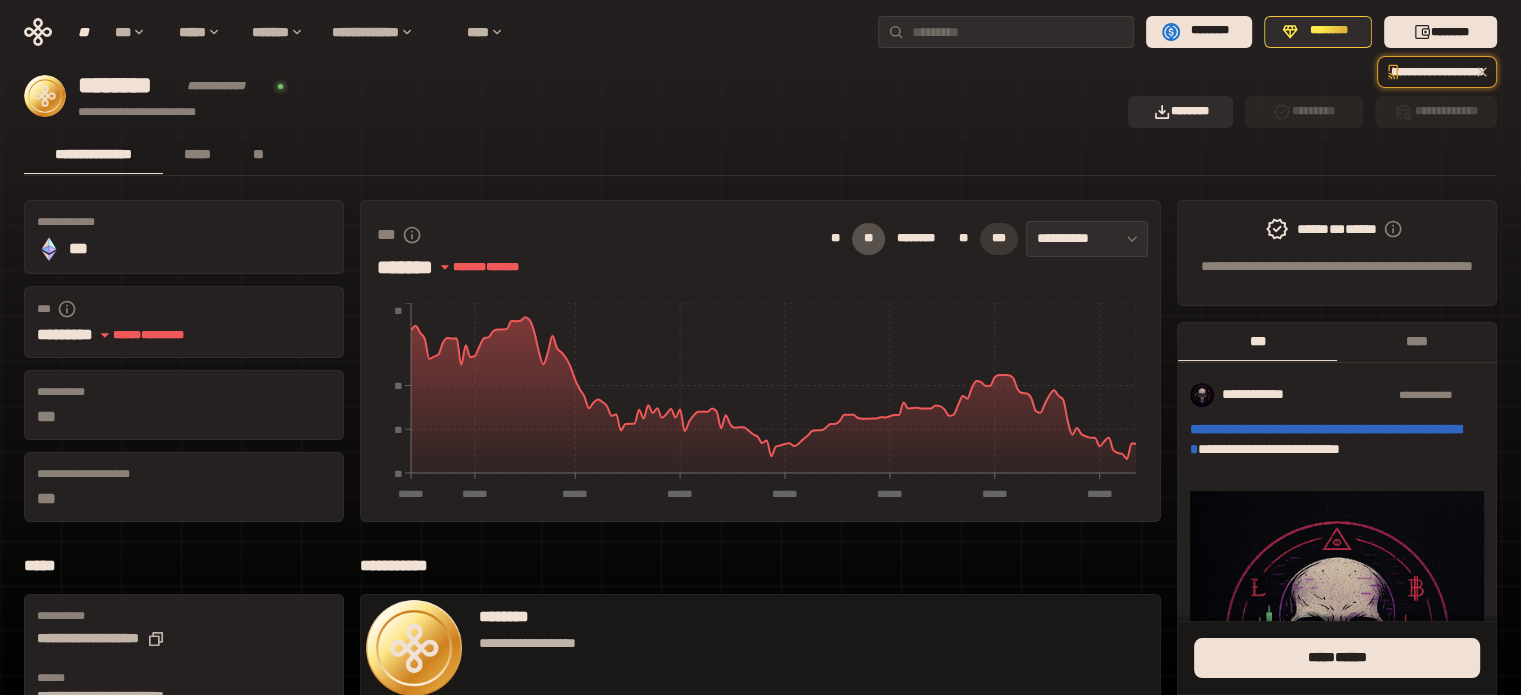 click on "***" at bounding box center [999, 238] 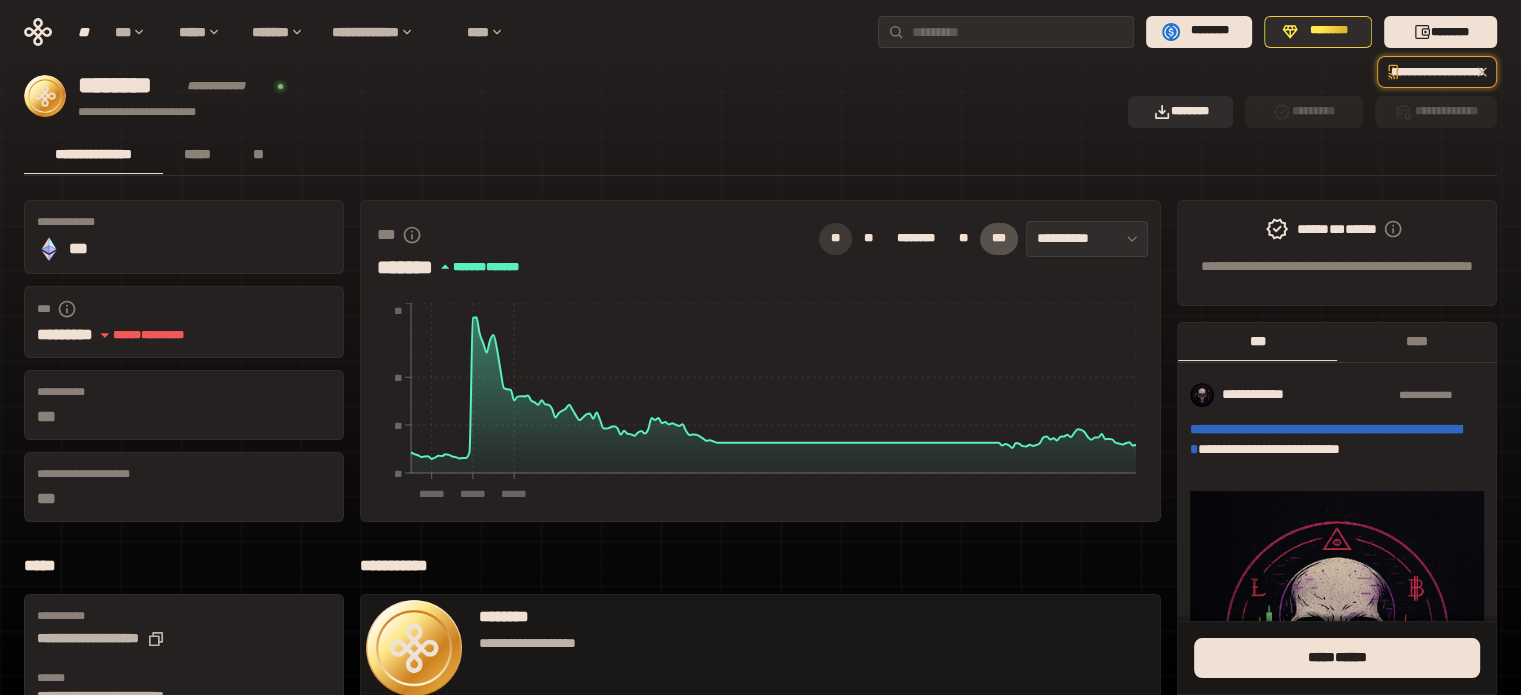 click on "**" at bounding box center (835, 239) 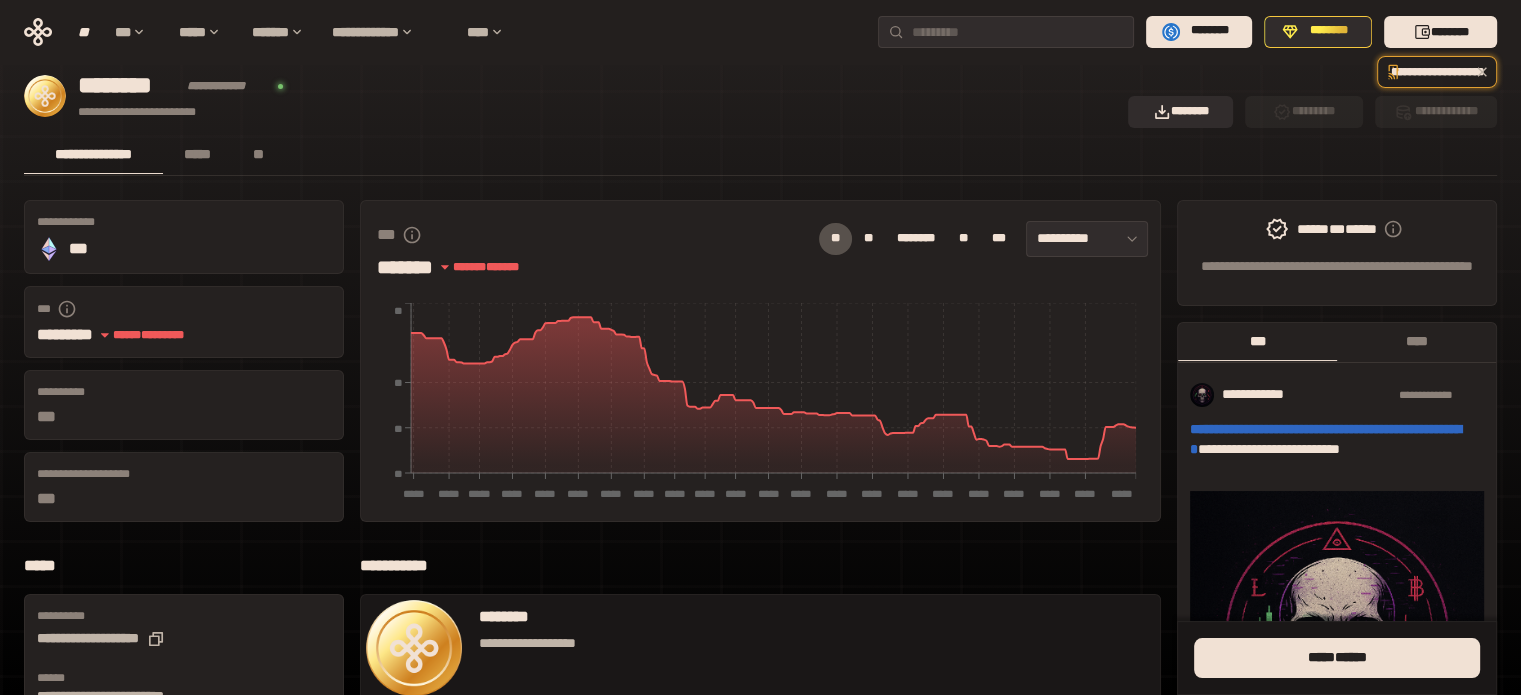 click on "[FIRST] [LAST] [ADDRESS]" at bounding box center [1337, 253] 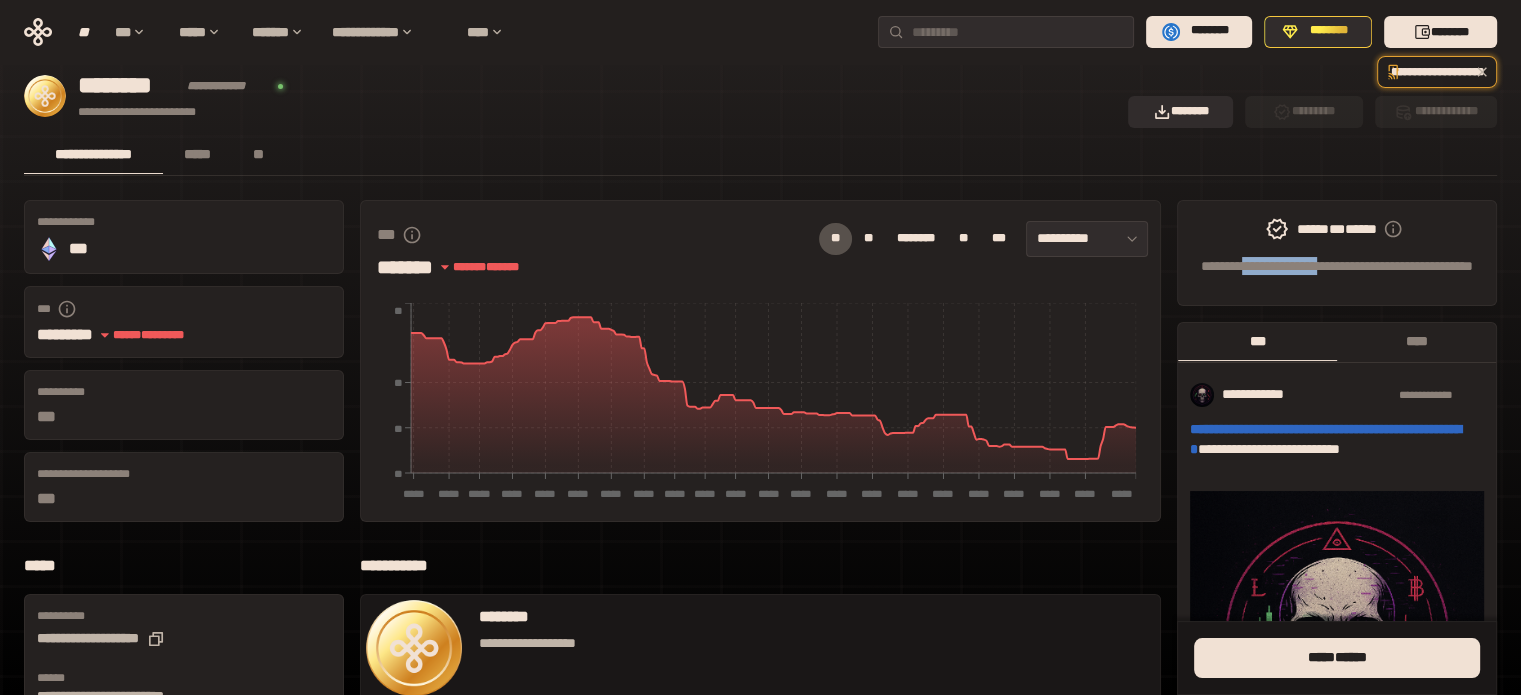 click on "[FIRST] [LAST] [ADDRESS]" at bounding box center [1337, 253] 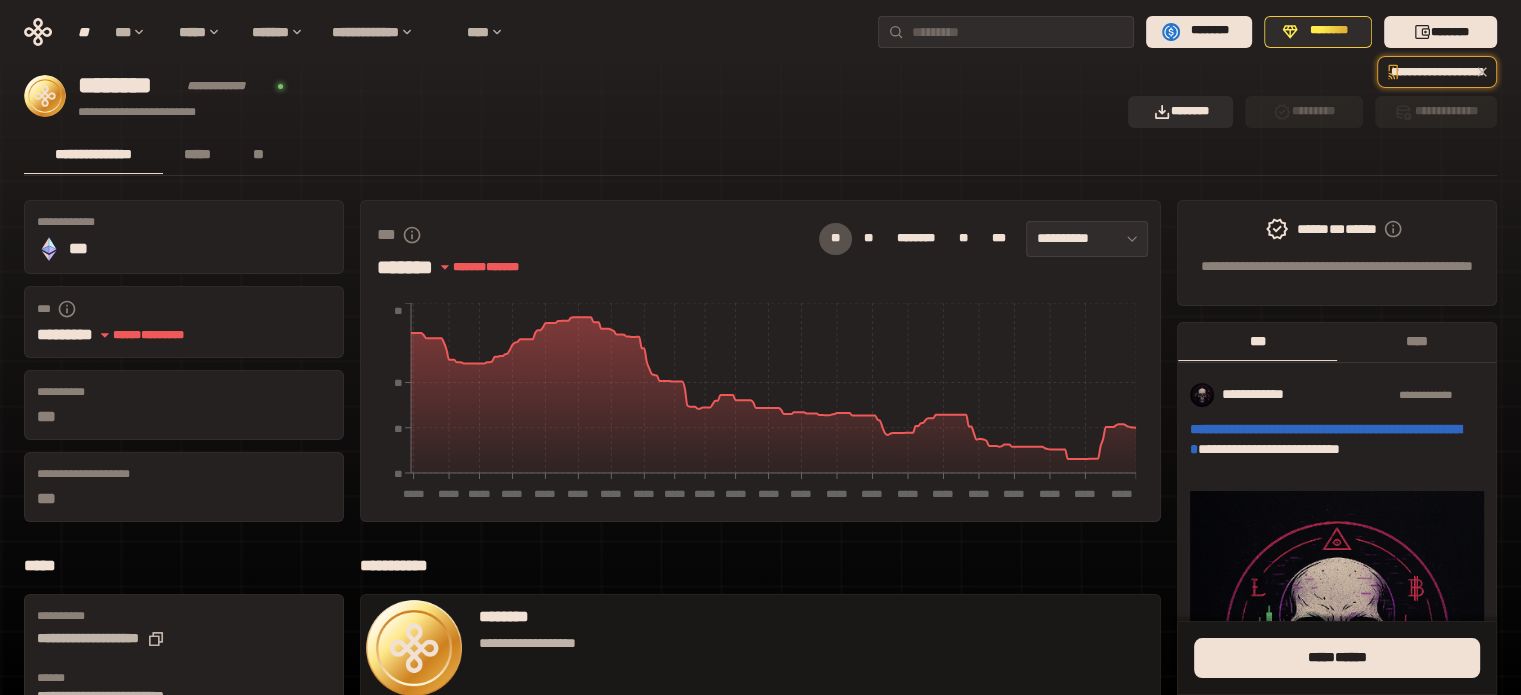 click on "**********" at bounding box center (1337, 275) 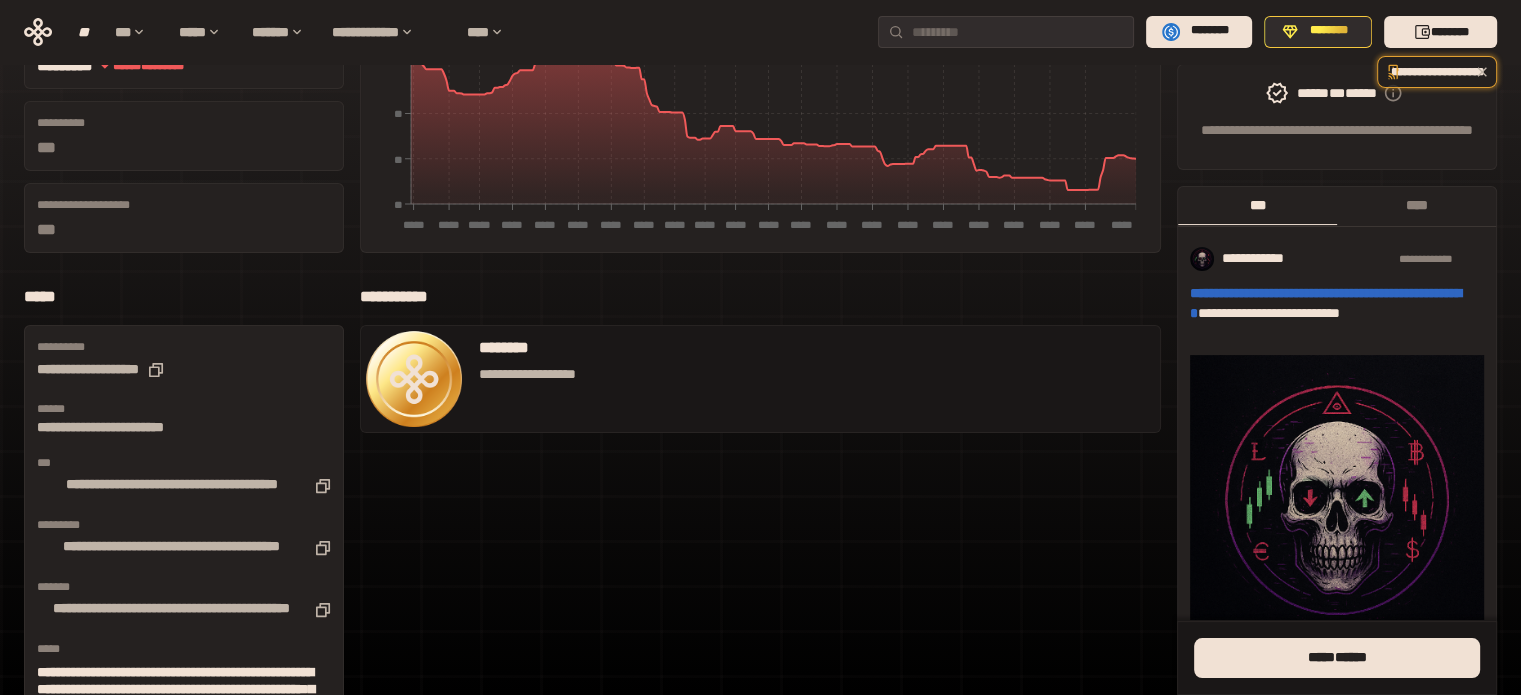 scroll, scrollTop: 300, scrollLeft: 0, axis: vertical 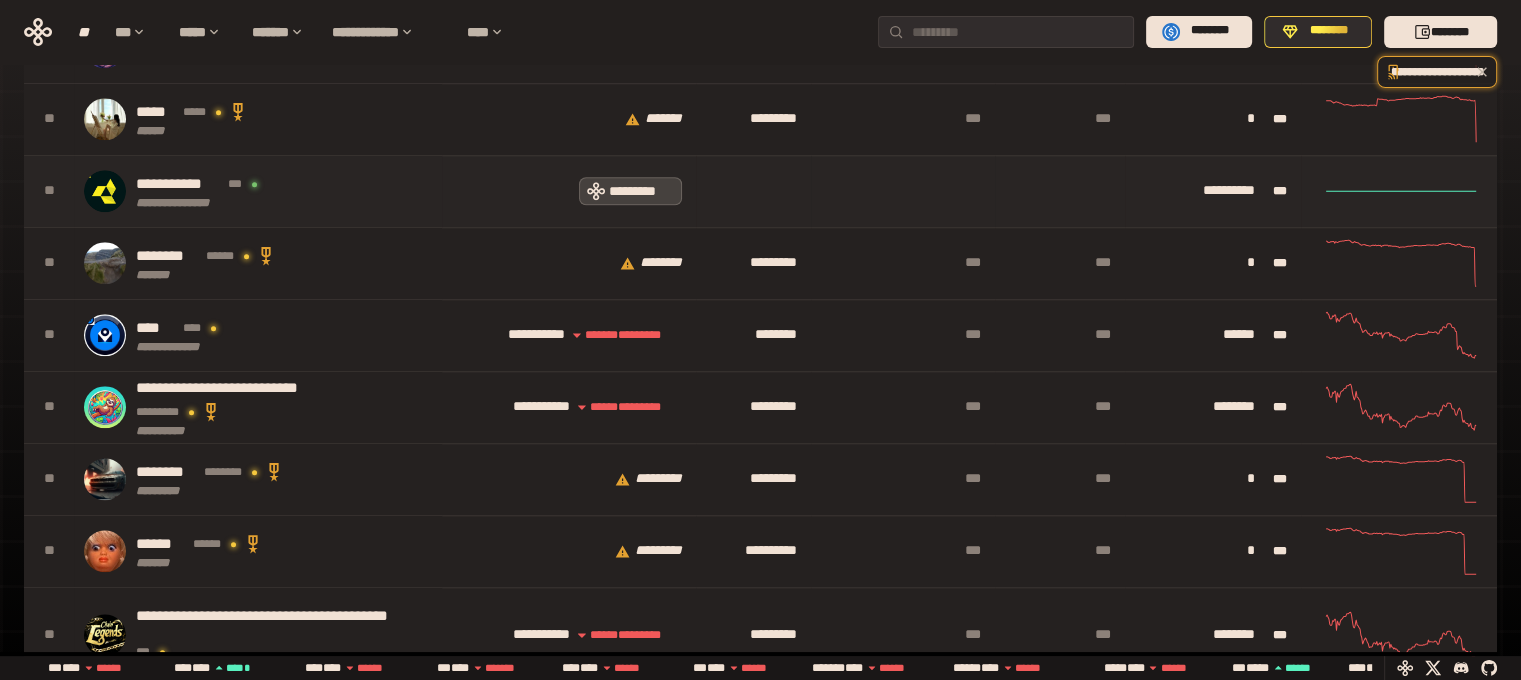 click at bounding box center (1060, 191) 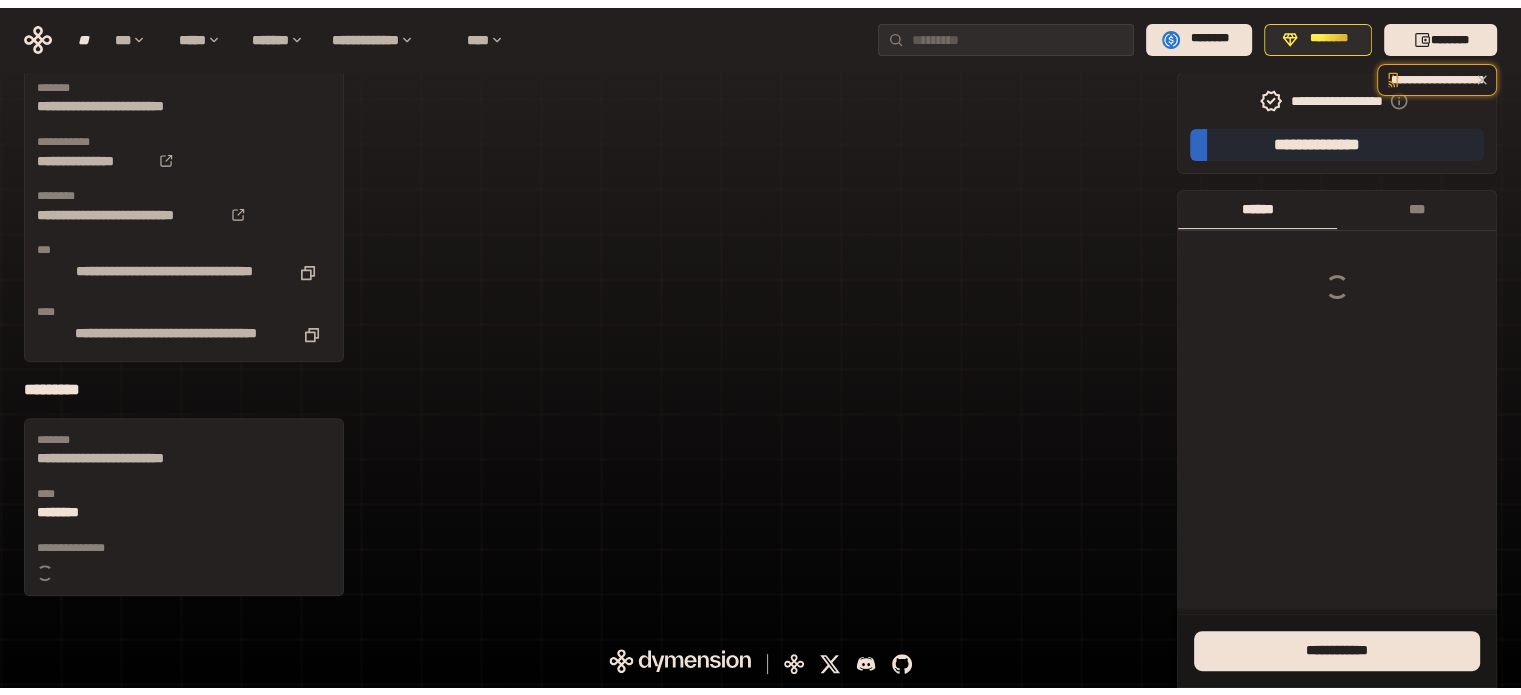 scroll, scrollTop: 0, scrollLeft: 0, axis: both 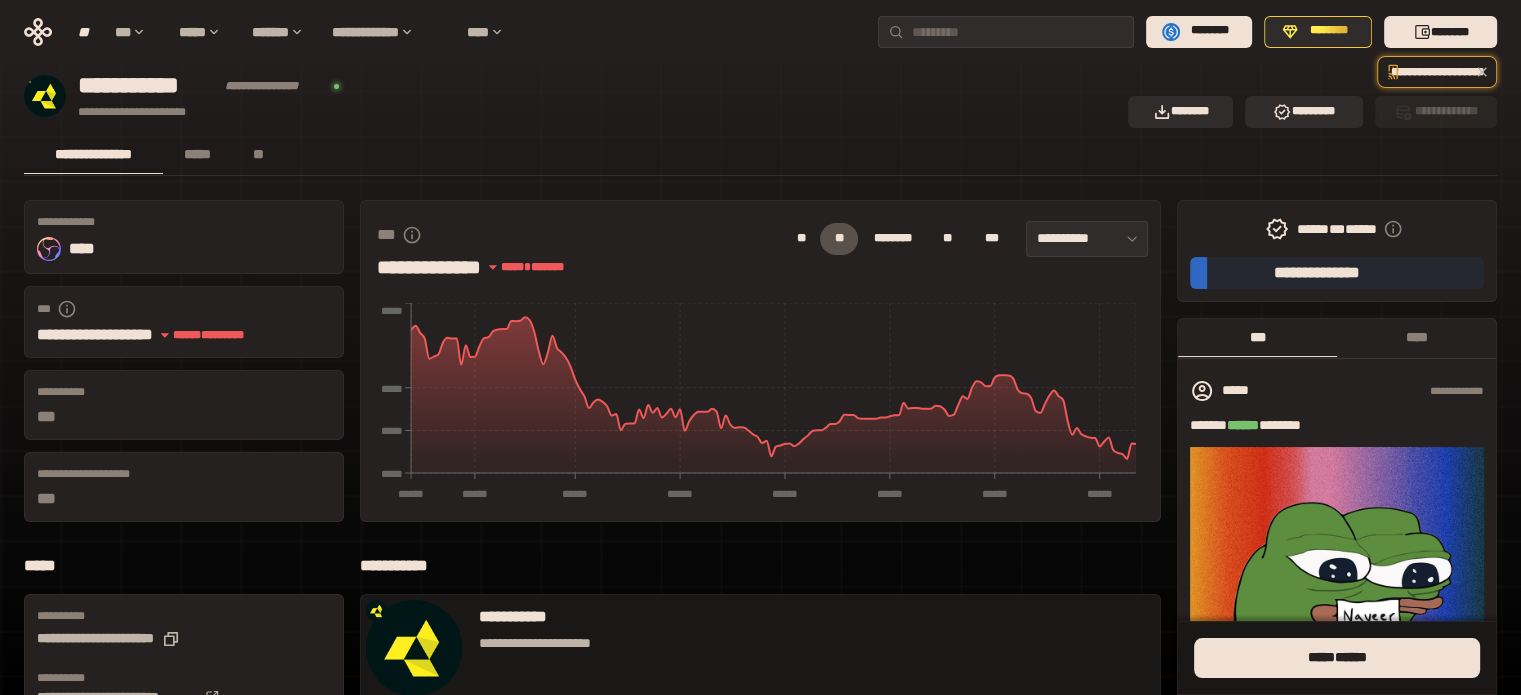 click on "**********" at bounding box center [184, 237] 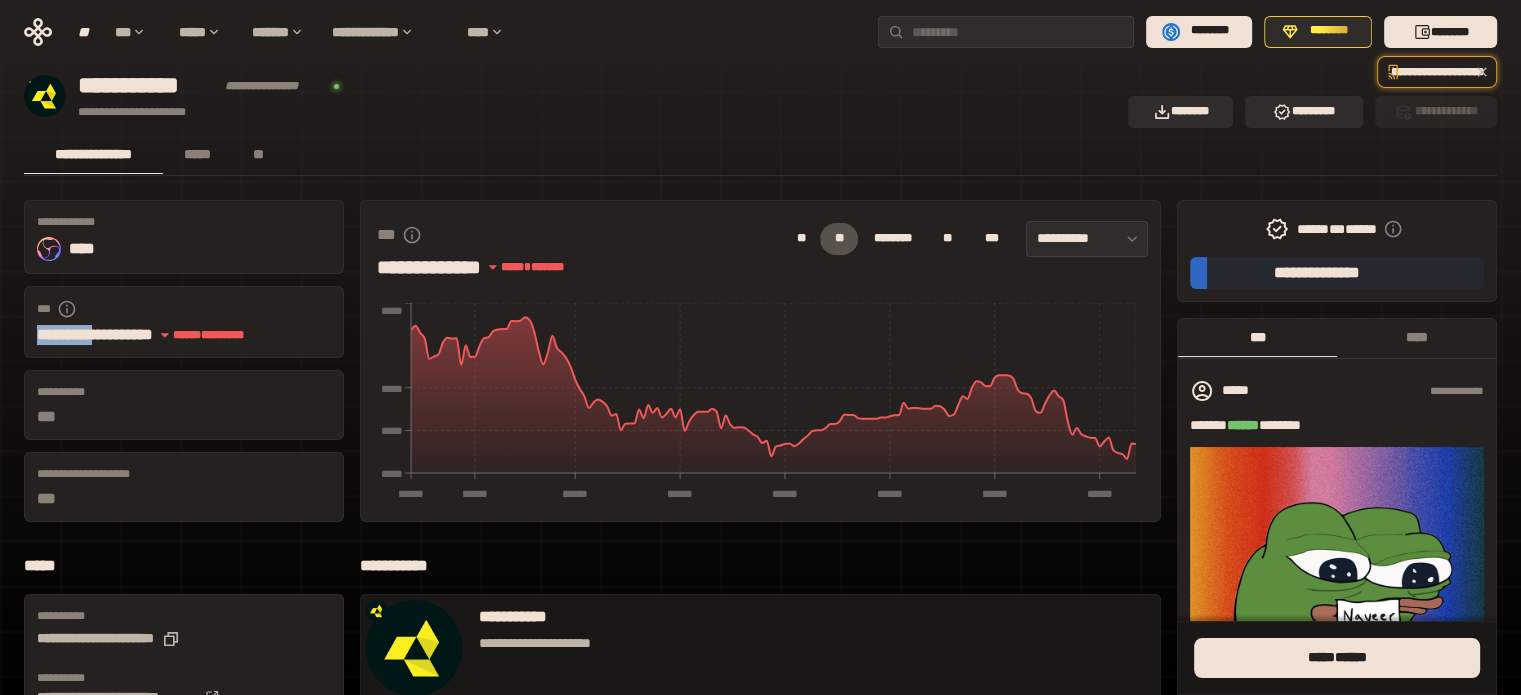 click on "**********" at bounding box center [95, 335] 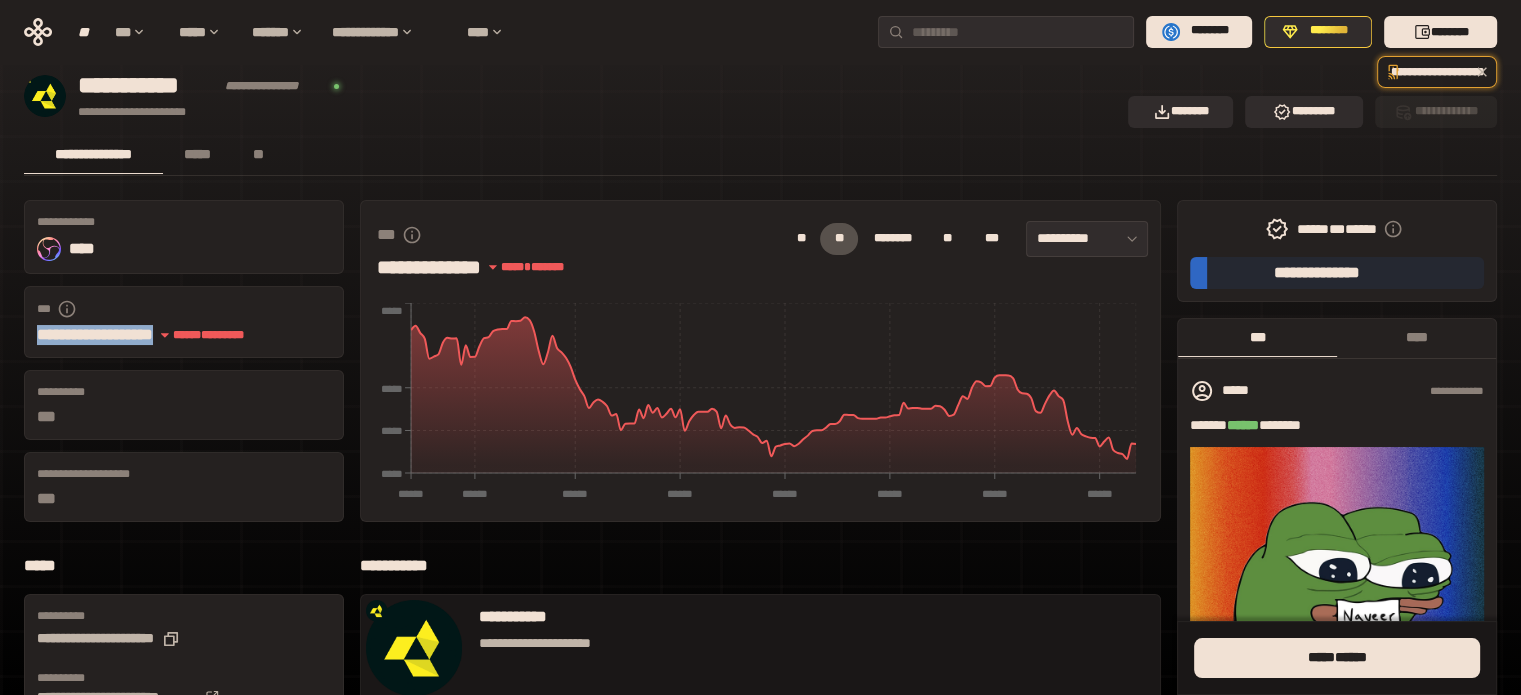 click on "**********" at bounding box center [95, 335] 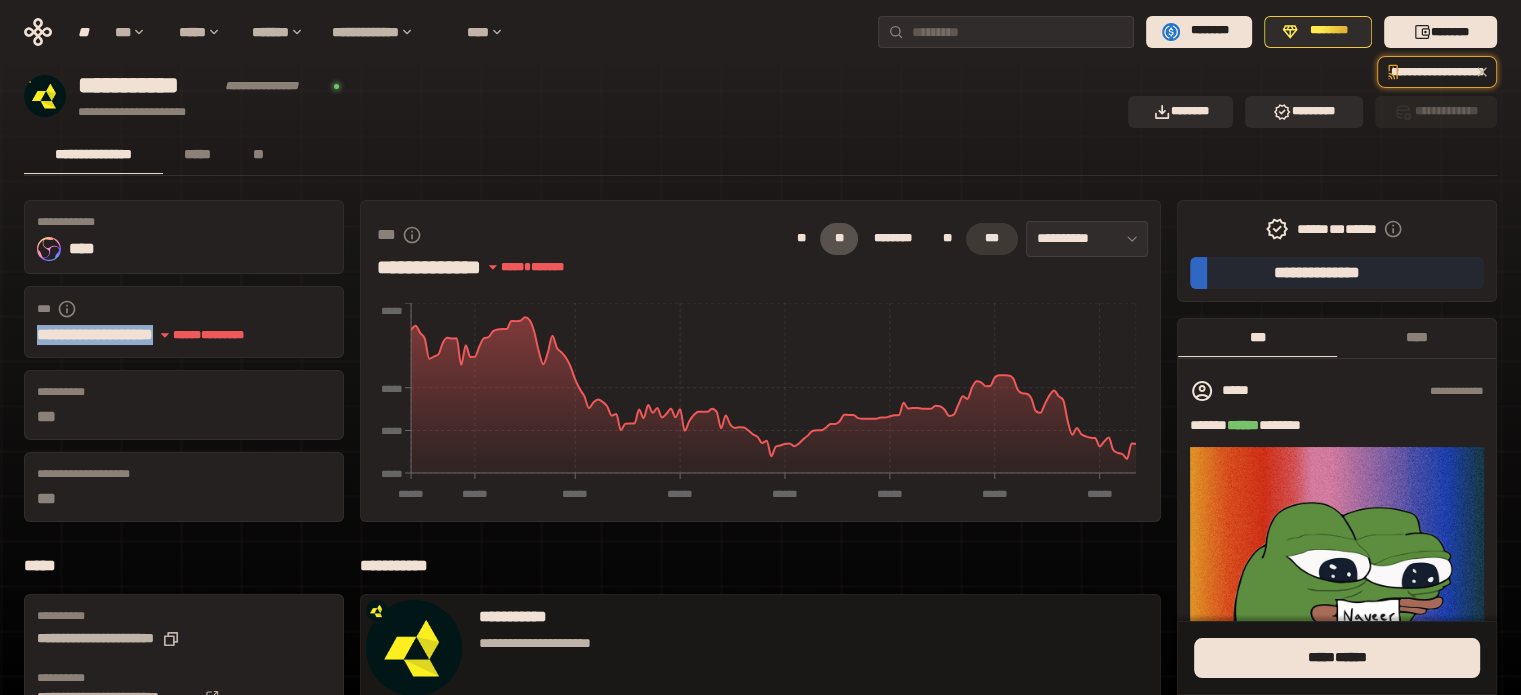 click on "***" at bounding box center (992, 238) 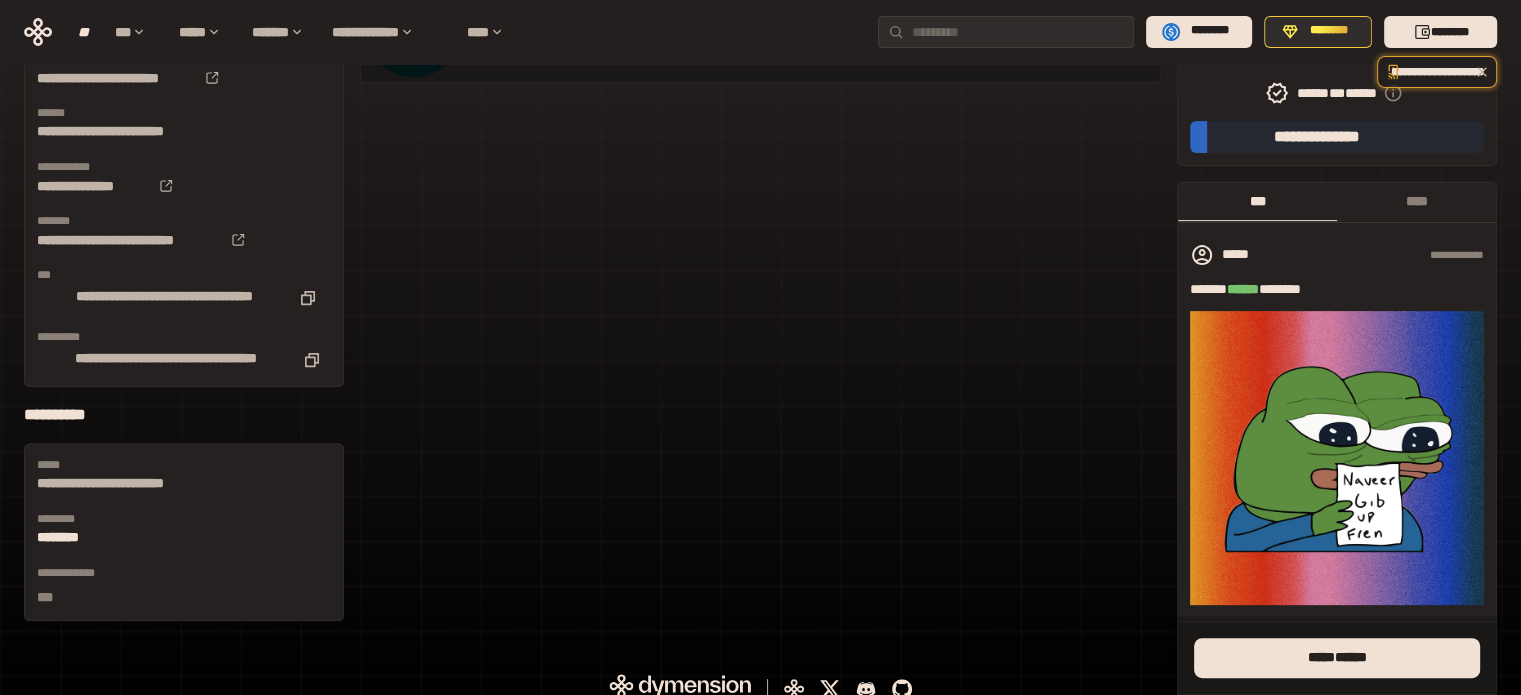 scroll, scrollTop: 634, scrollLeft: 0, axis: vertical 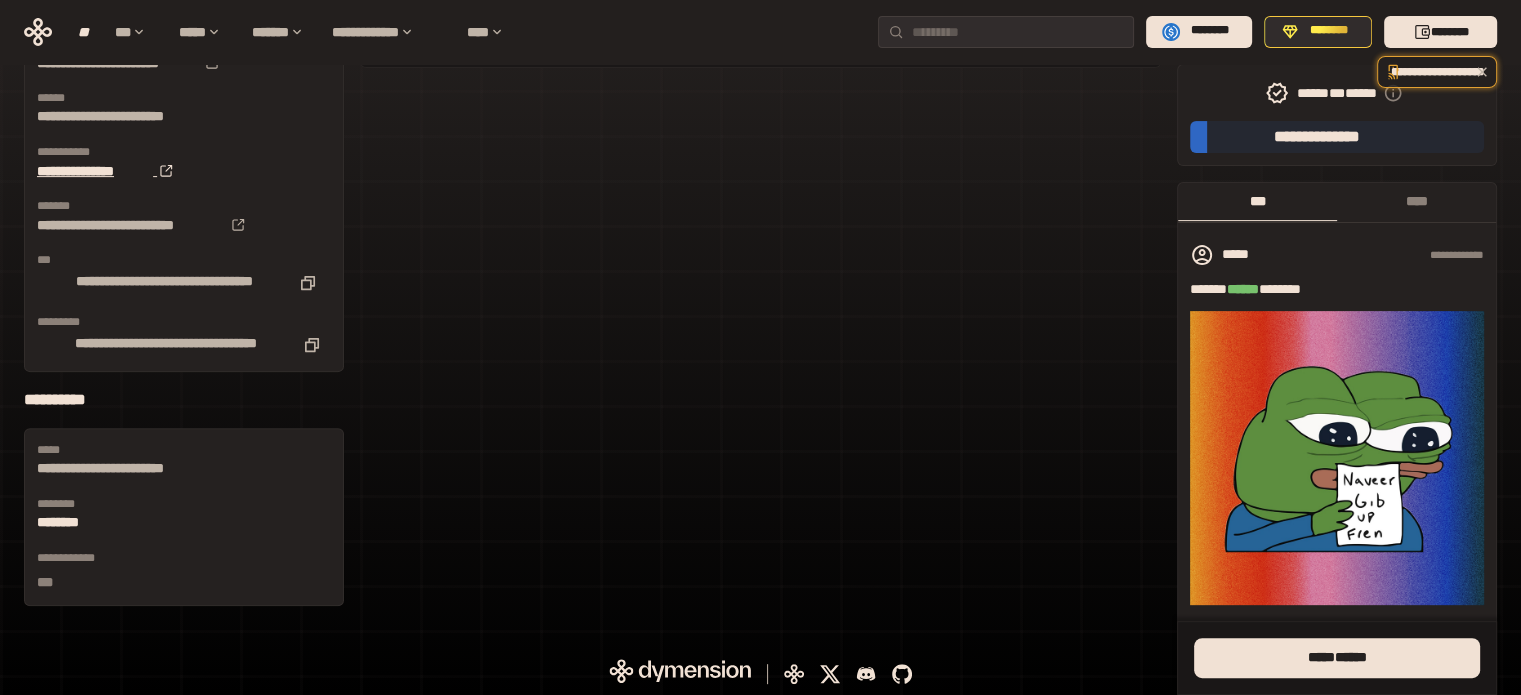 click on "**********" at bounding box center [75, 171] 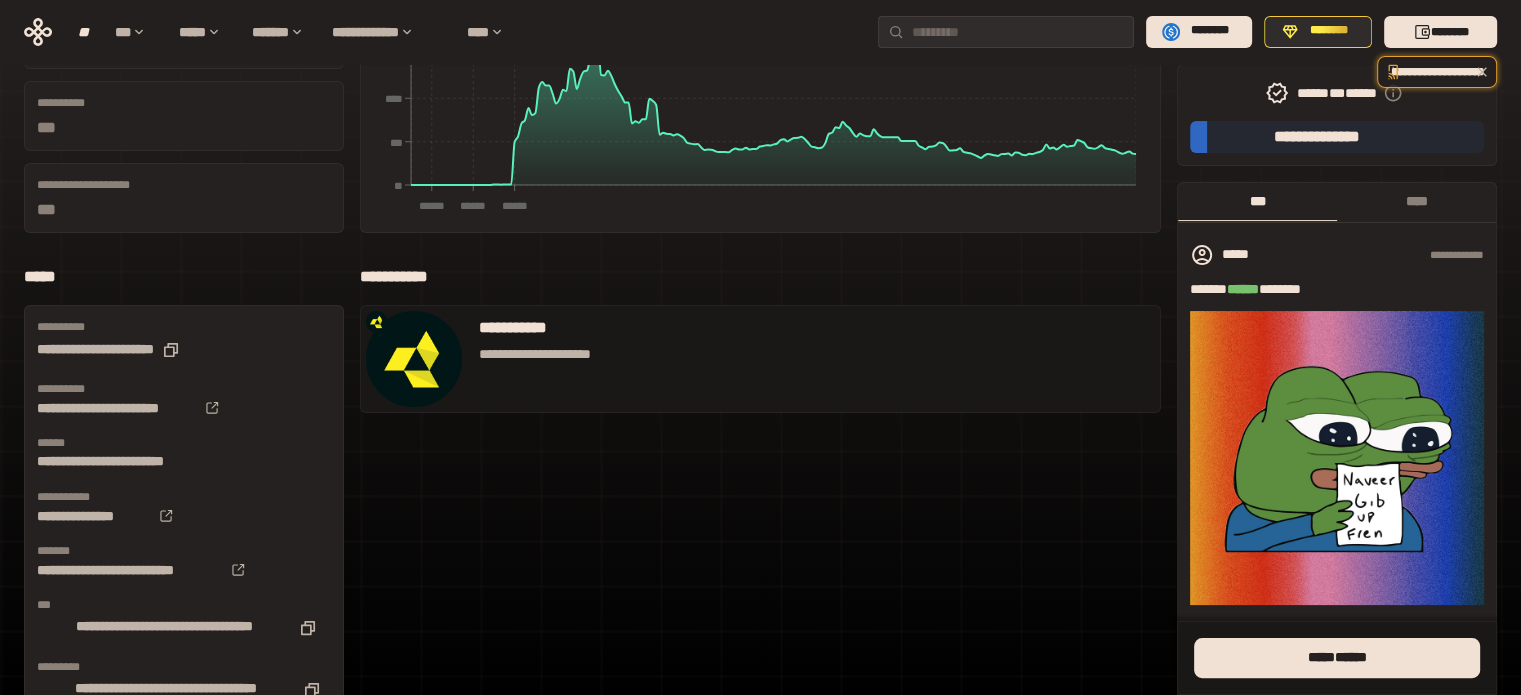 scroll, scrollTop: 0, scrollLeft: 0, axis: both 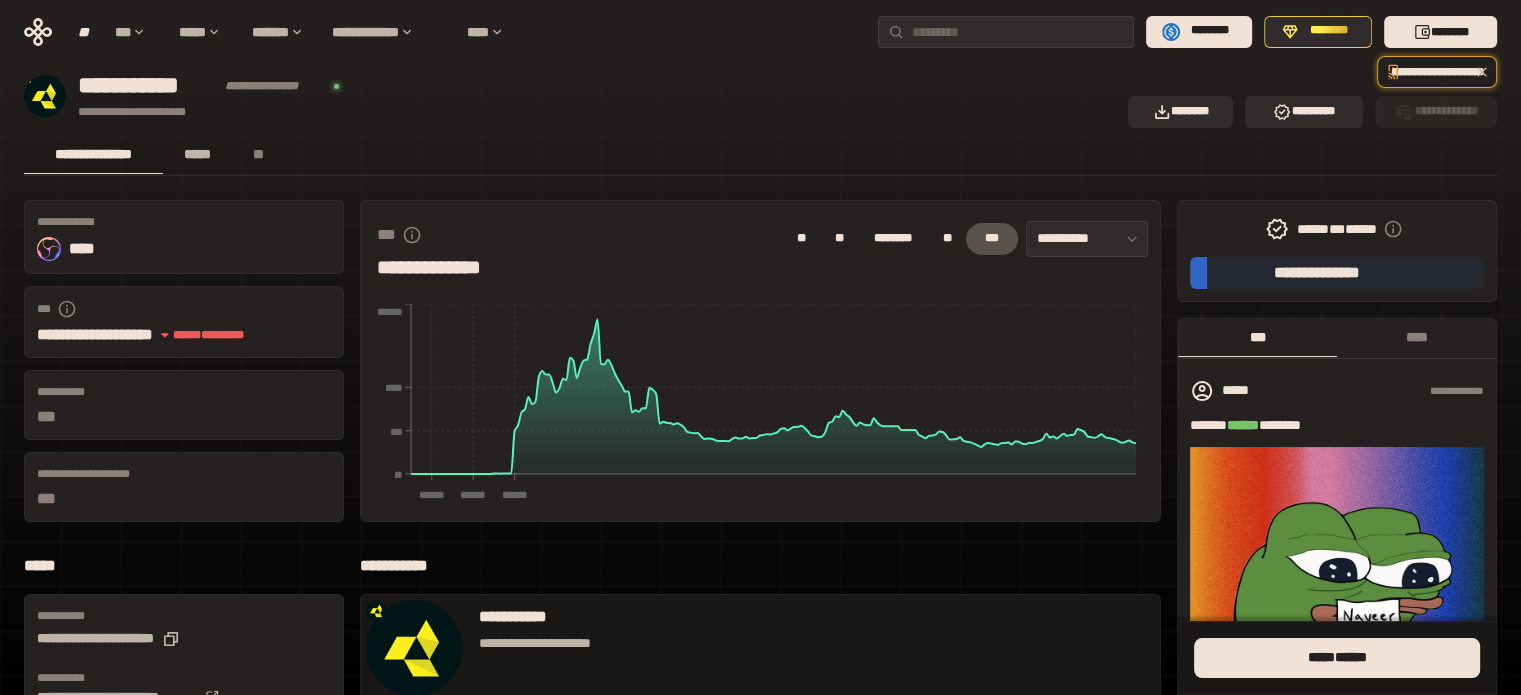 click on "*****" at bounding box center (197, 154) 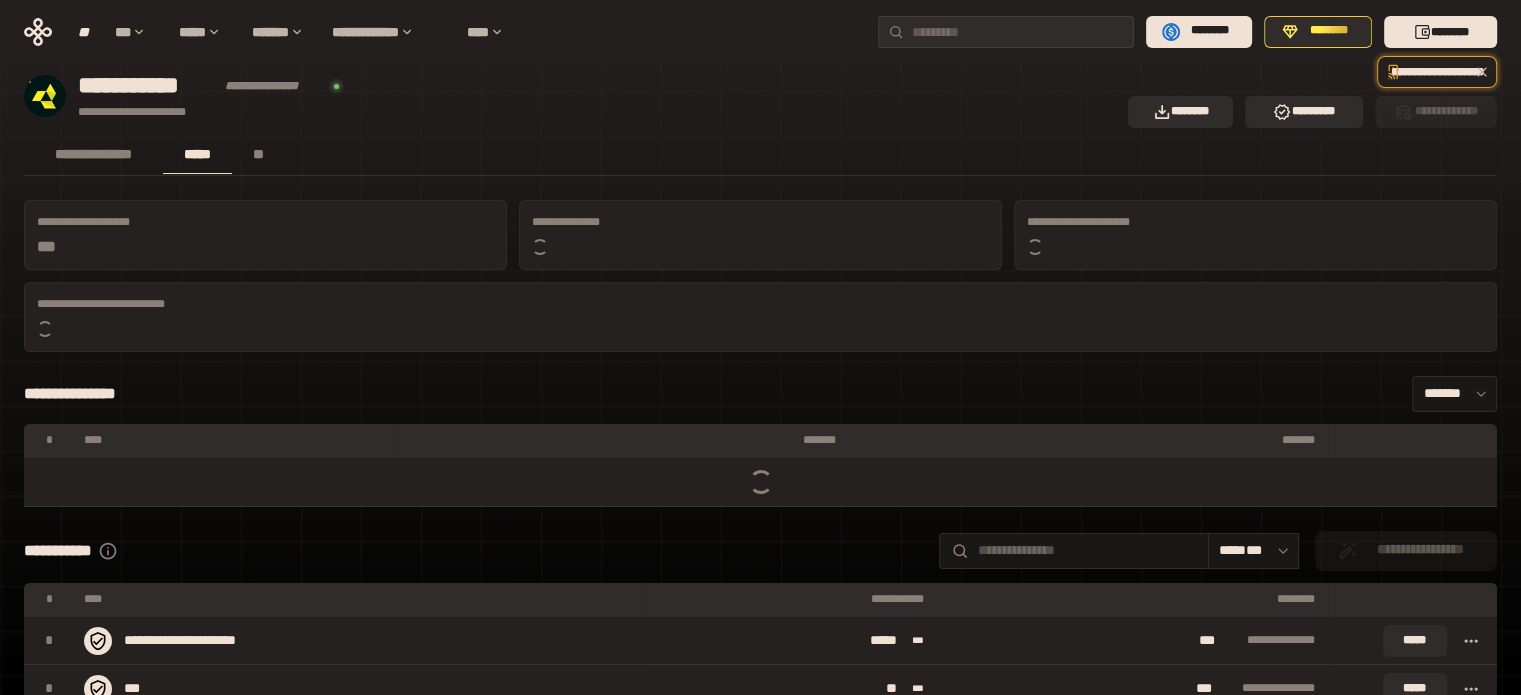click on "**********" at bounding box center [760, 481] 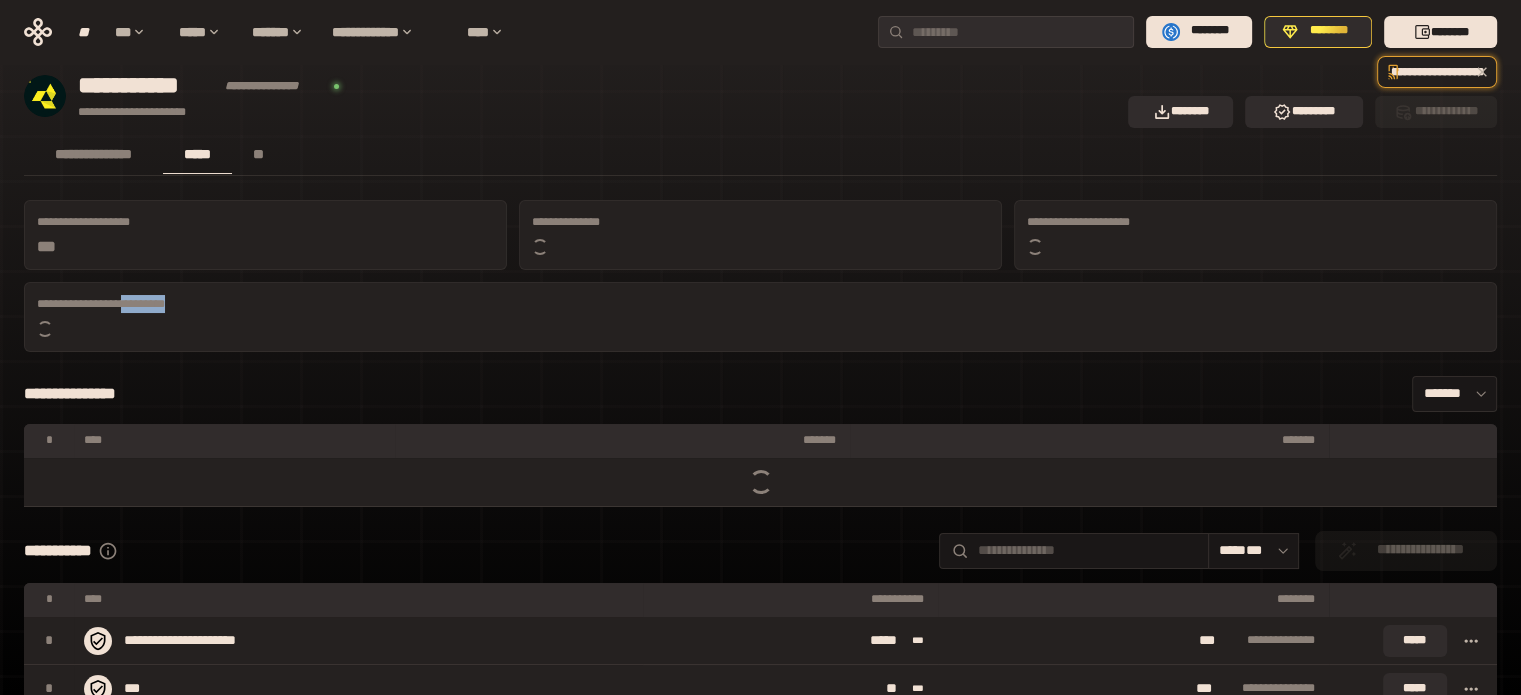 click on "**********" at bounding box center (101, 304) 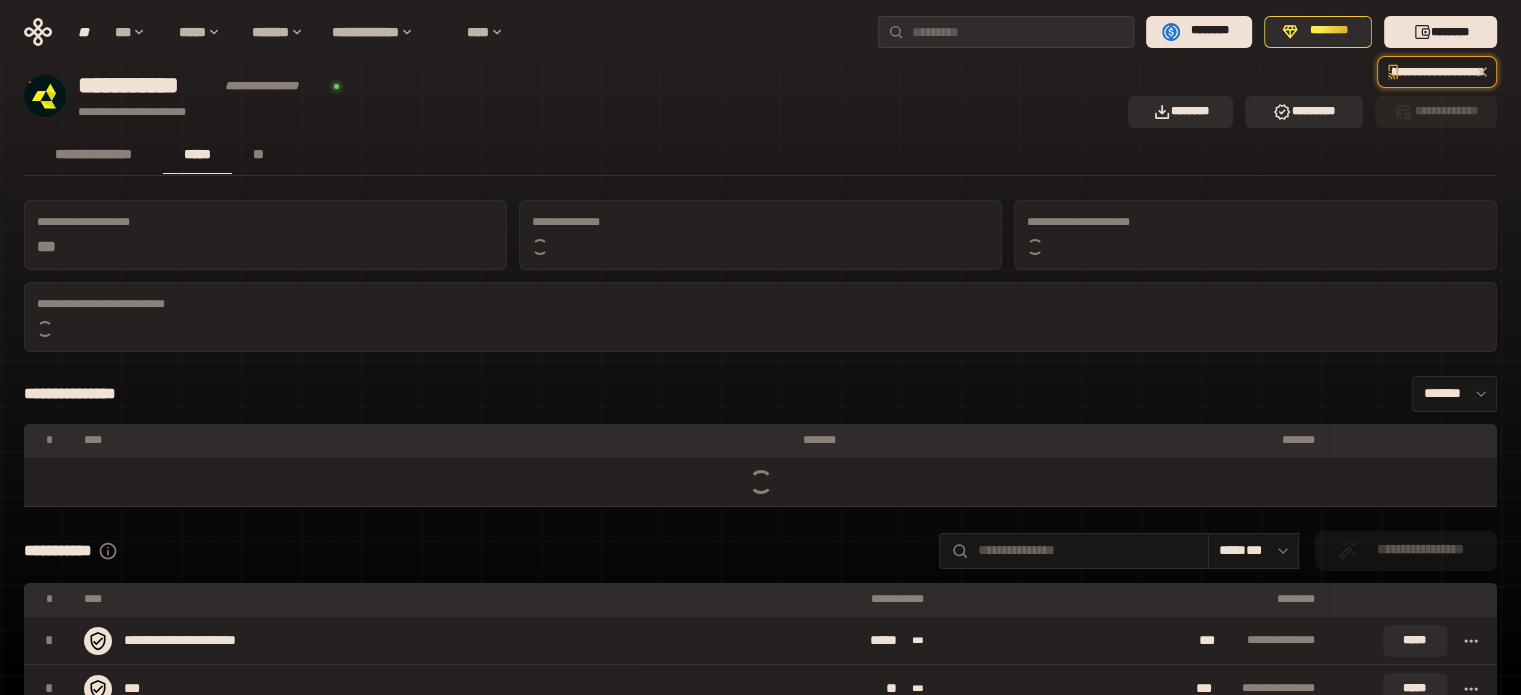 click on "**********" at bounding box center [760, 317] 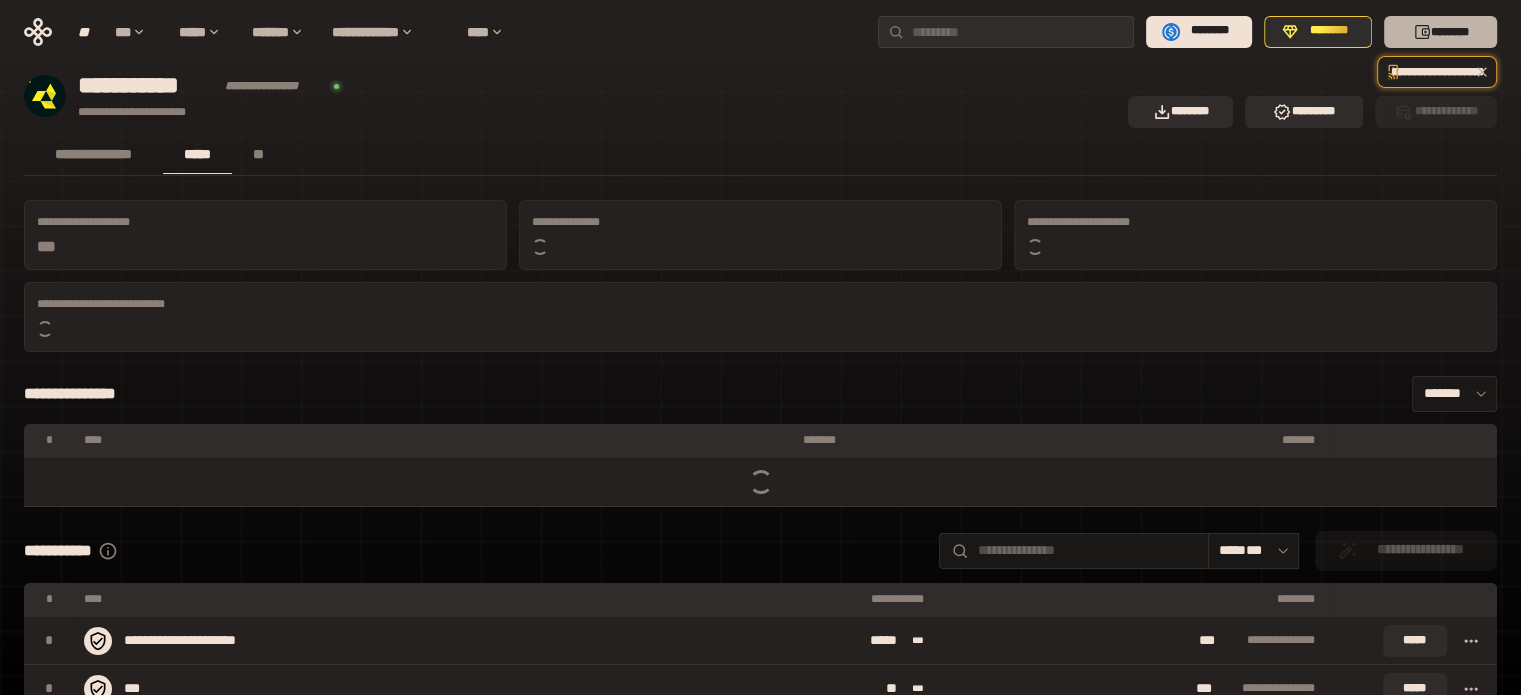 click on "********" at bounding box center (1440, 32) 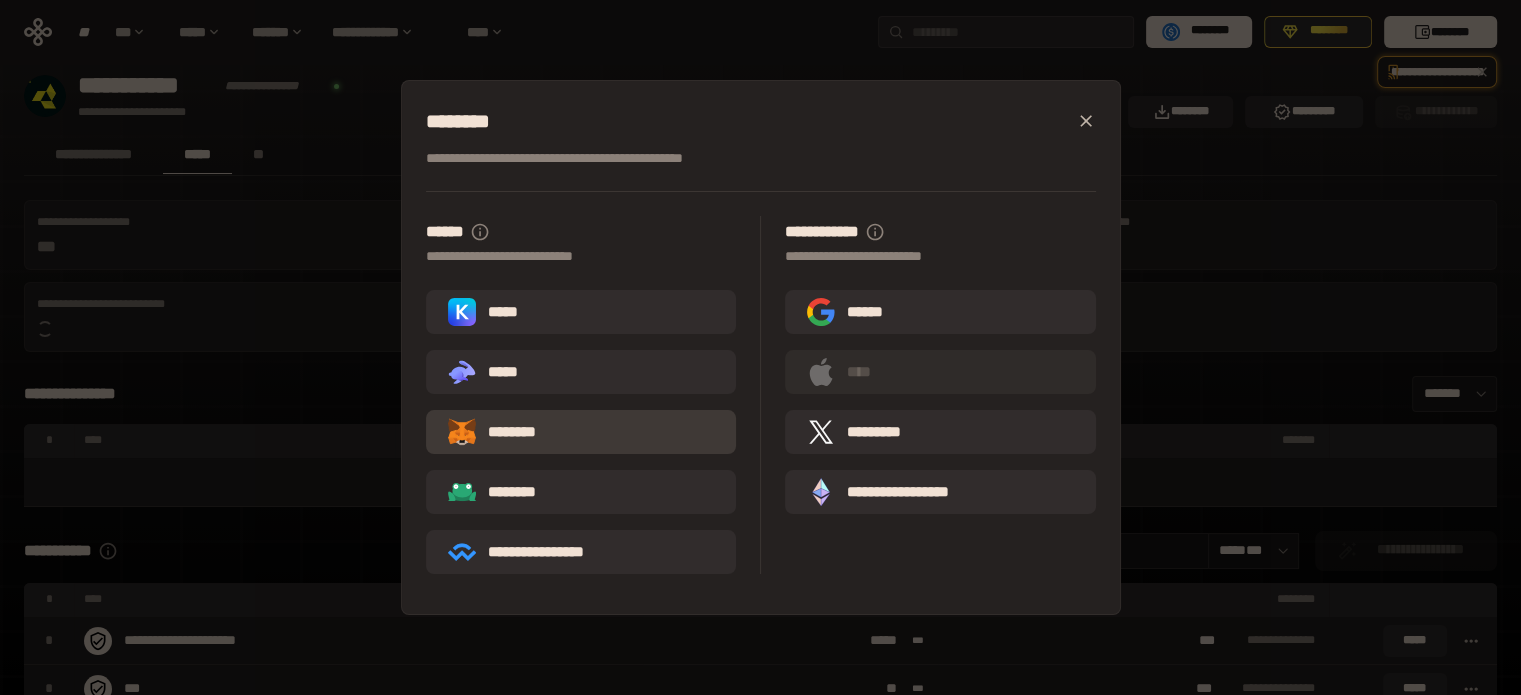 click on "********" at bounding box center [581, 432] 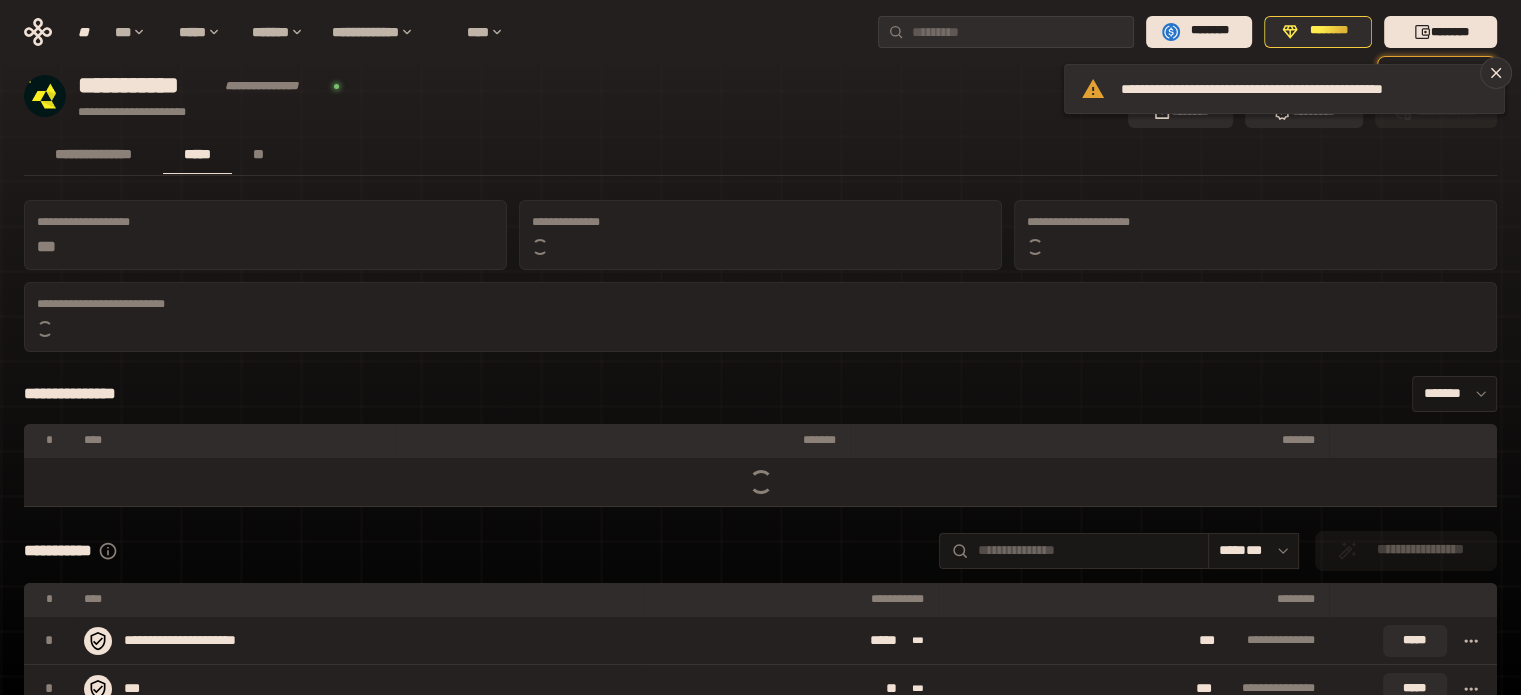 click on "**********" at bounding box center [760, 449] 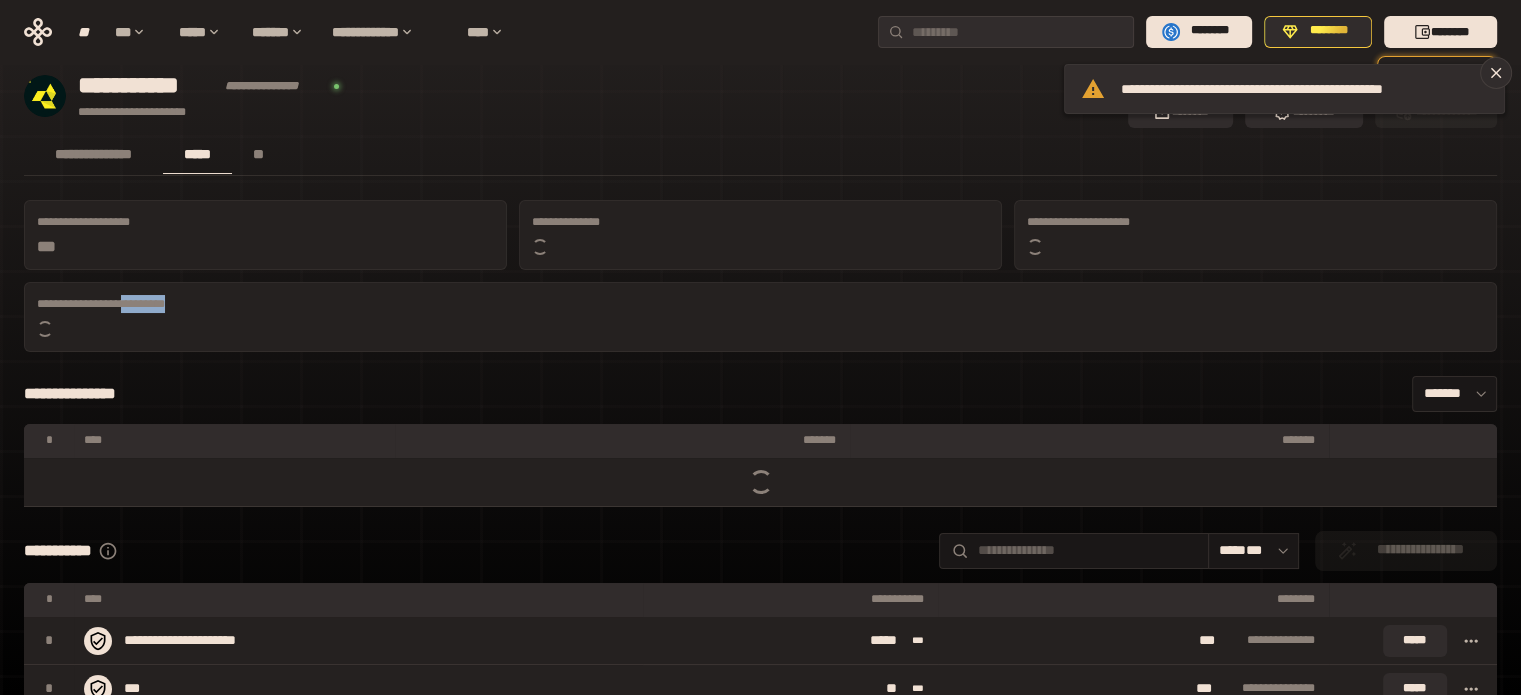 click on "**********" at bounding box center (101, 304) 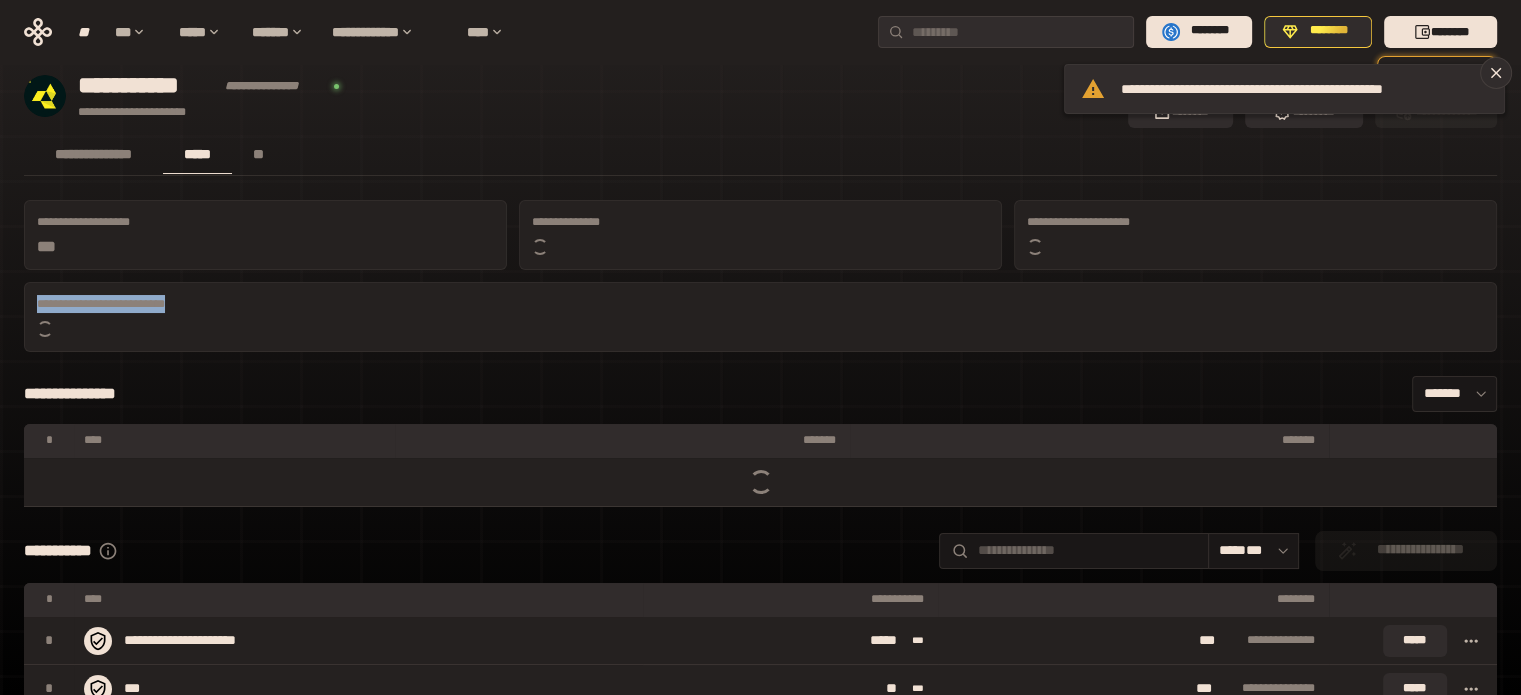 click on "**********" at bounding box center (101, 304) 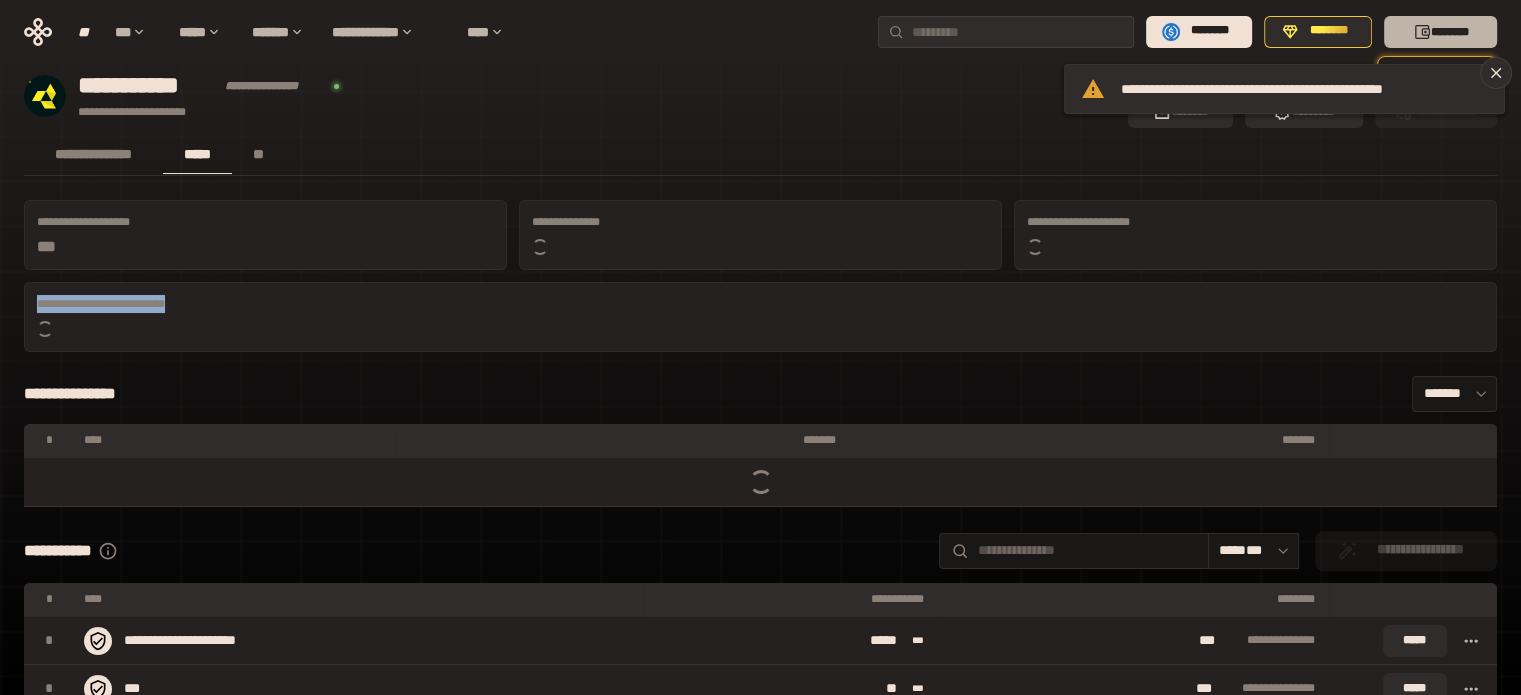 click on "********" at bounding box center (1440, 32) 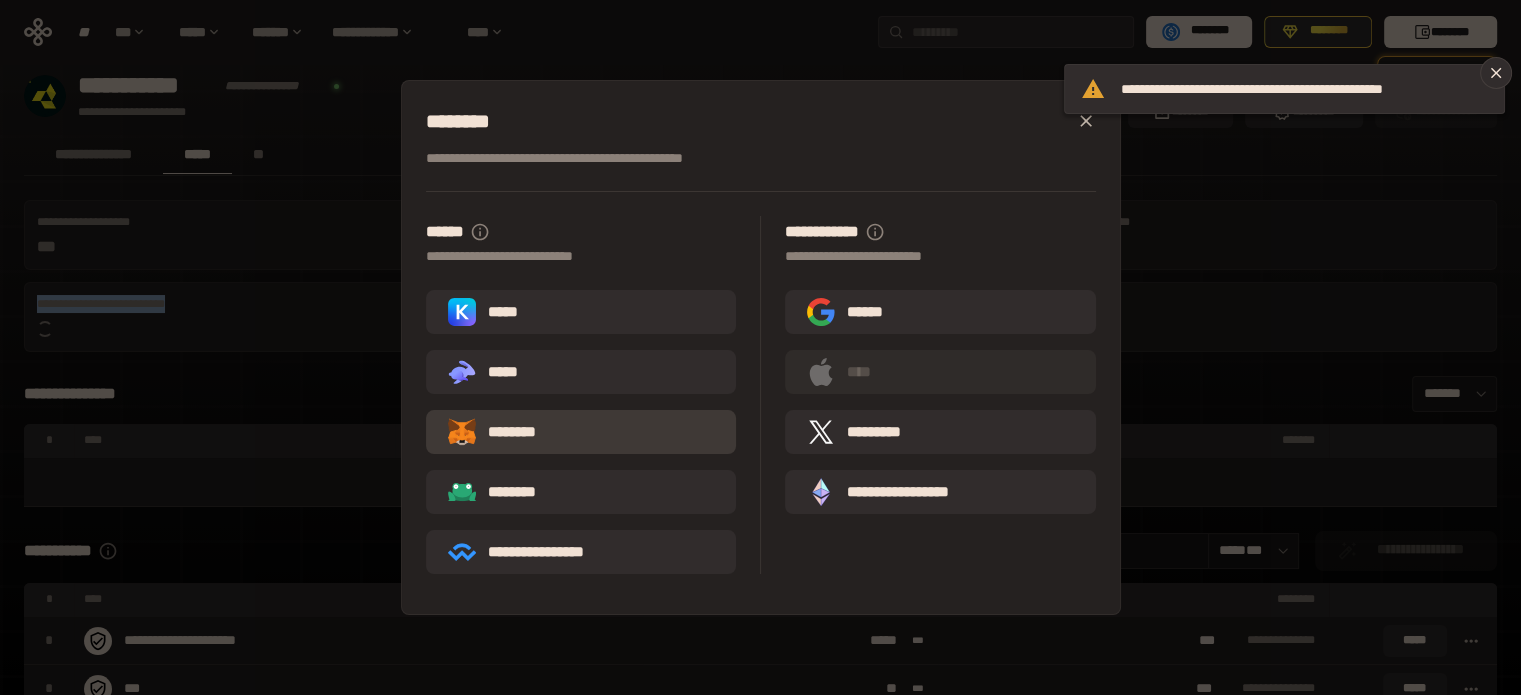 click on "********" at bounding box center [581, 432] 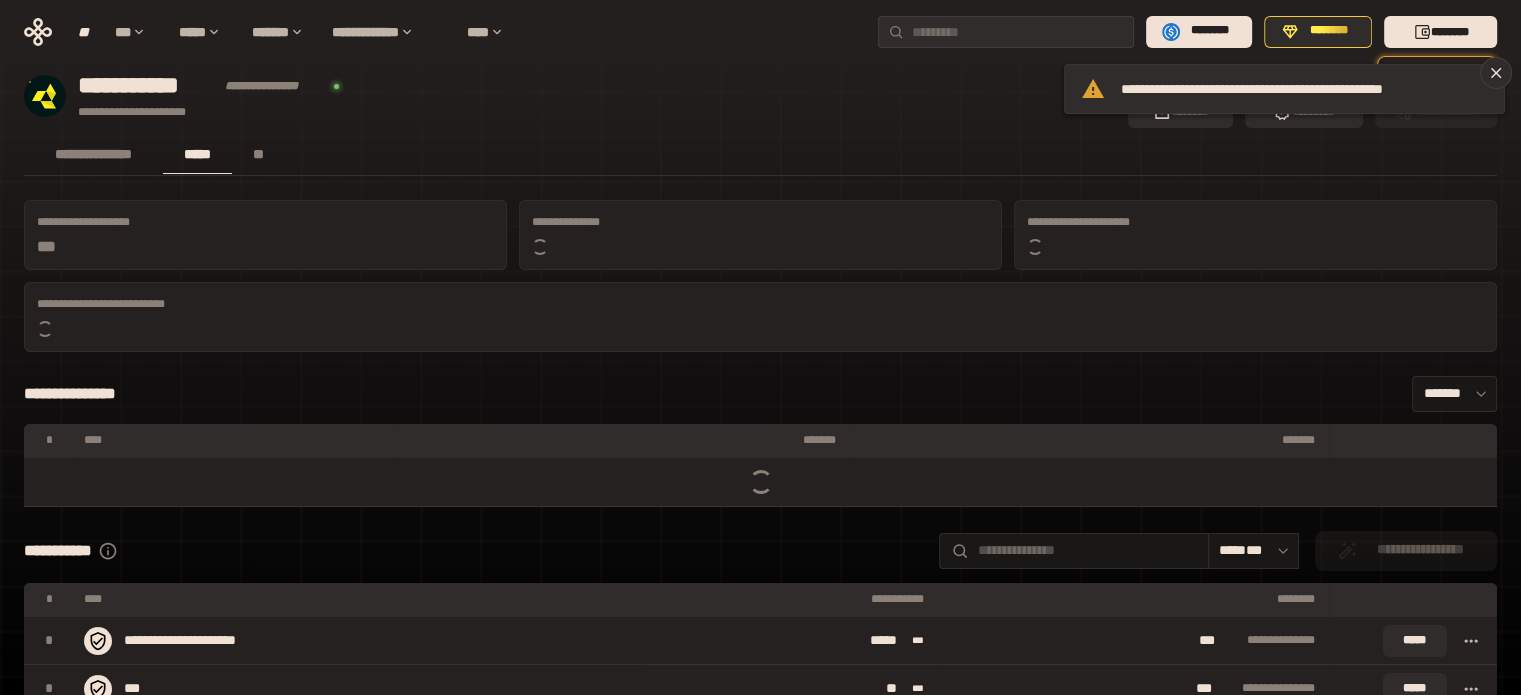 click on "**********" at bounding box center [760, 32] 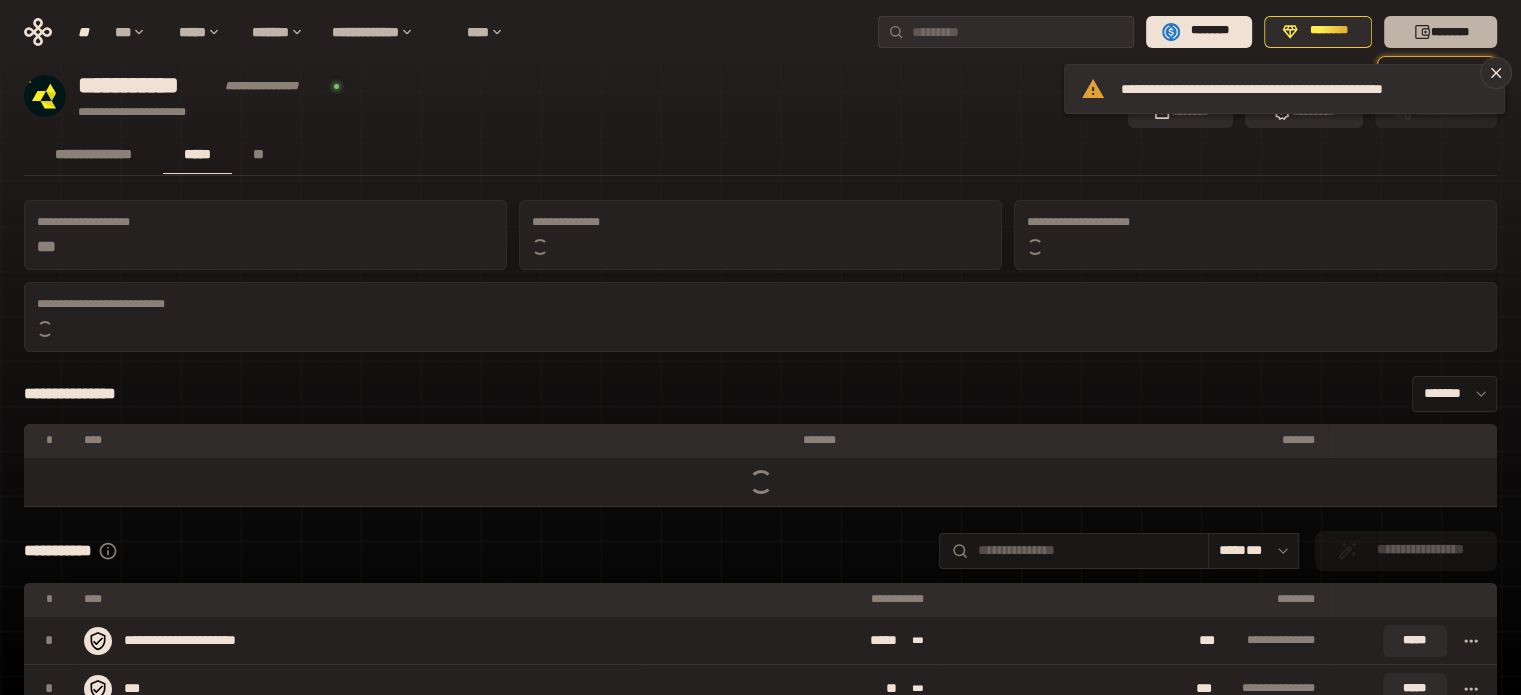 click on "********" at bounding box center [1450, 32] 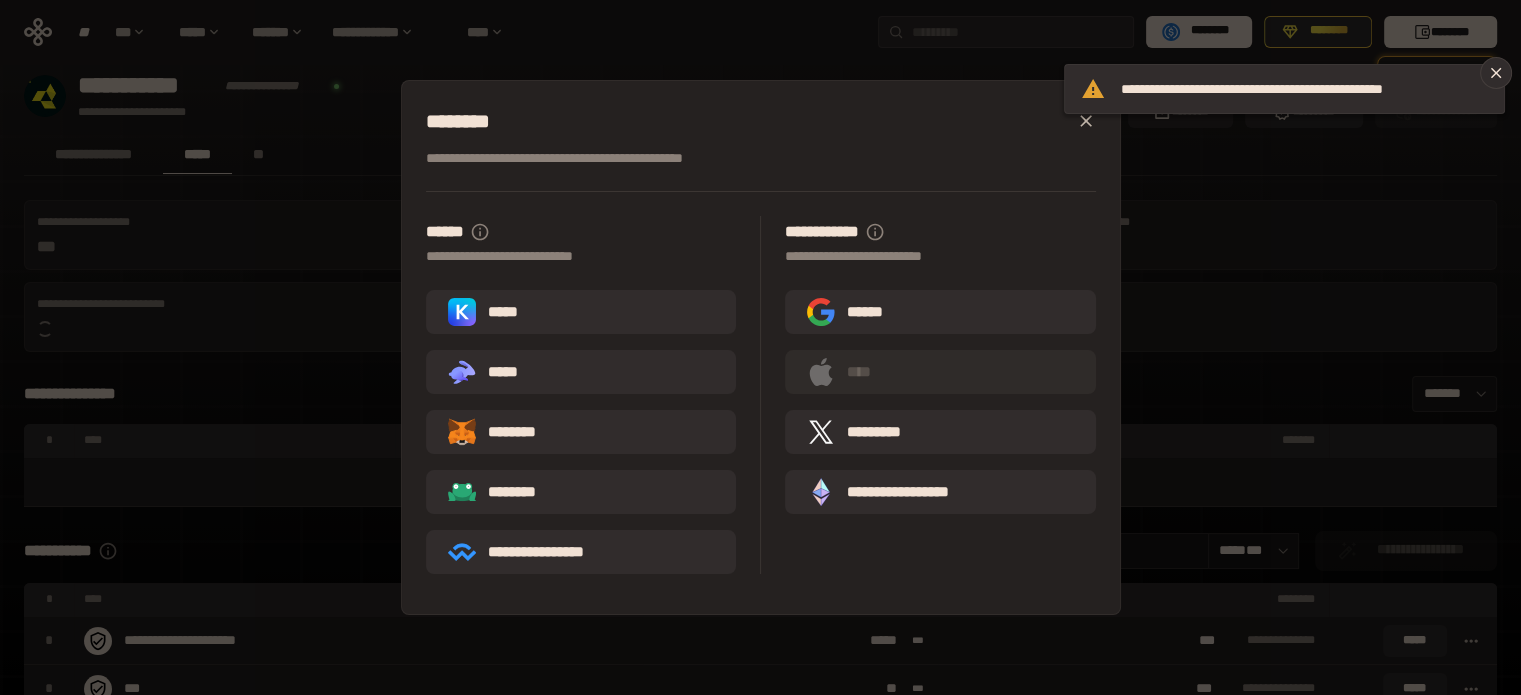 click on "**********" at bounding box center (594, 395) 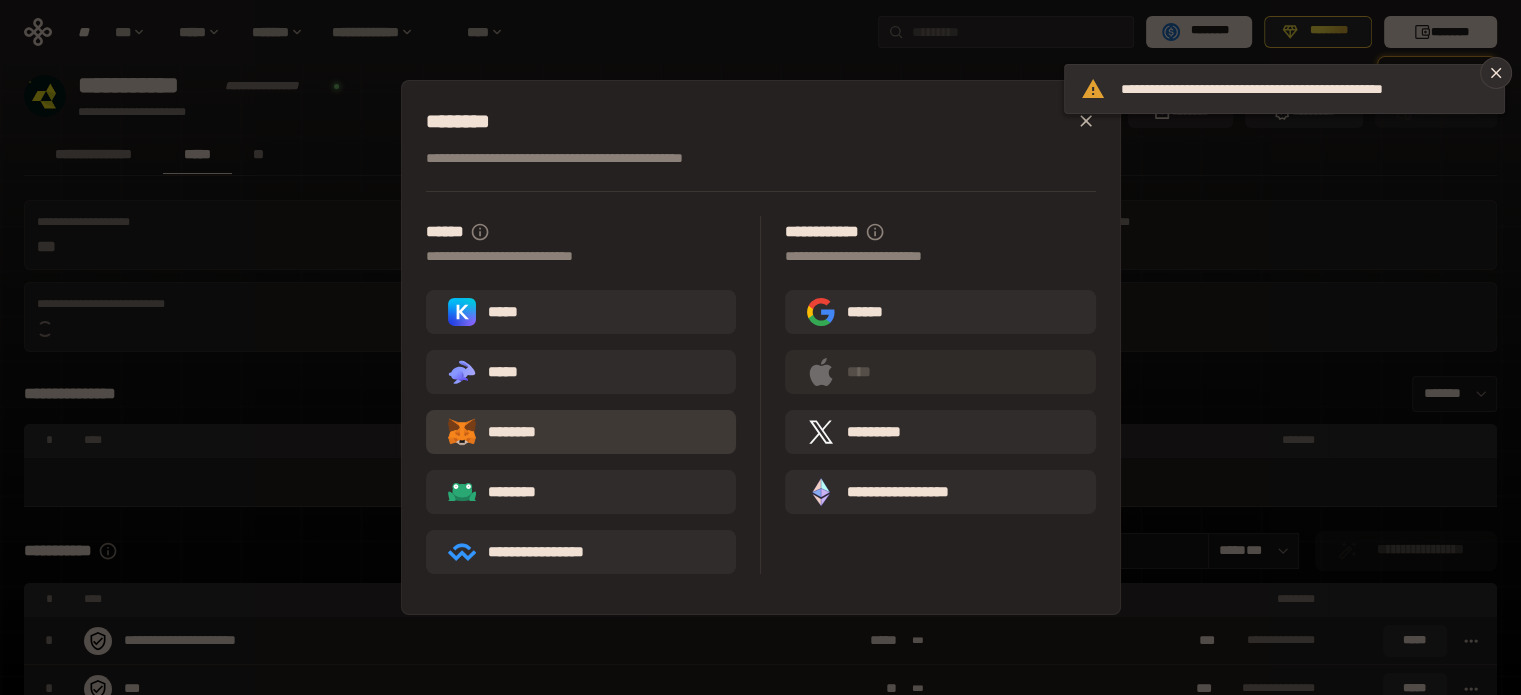 click on "********" at bounding box center [581, 432] 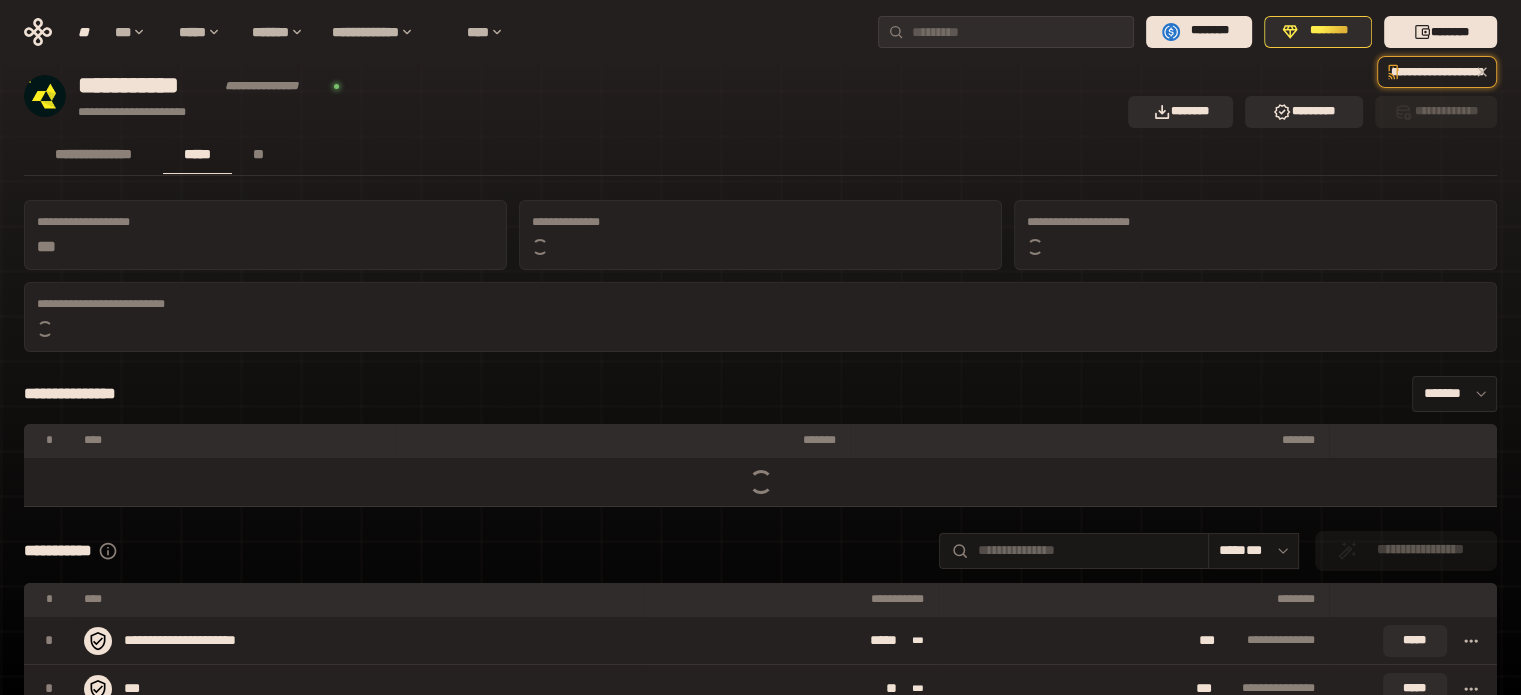 click on "**********" at bounding box center (1194, 222) 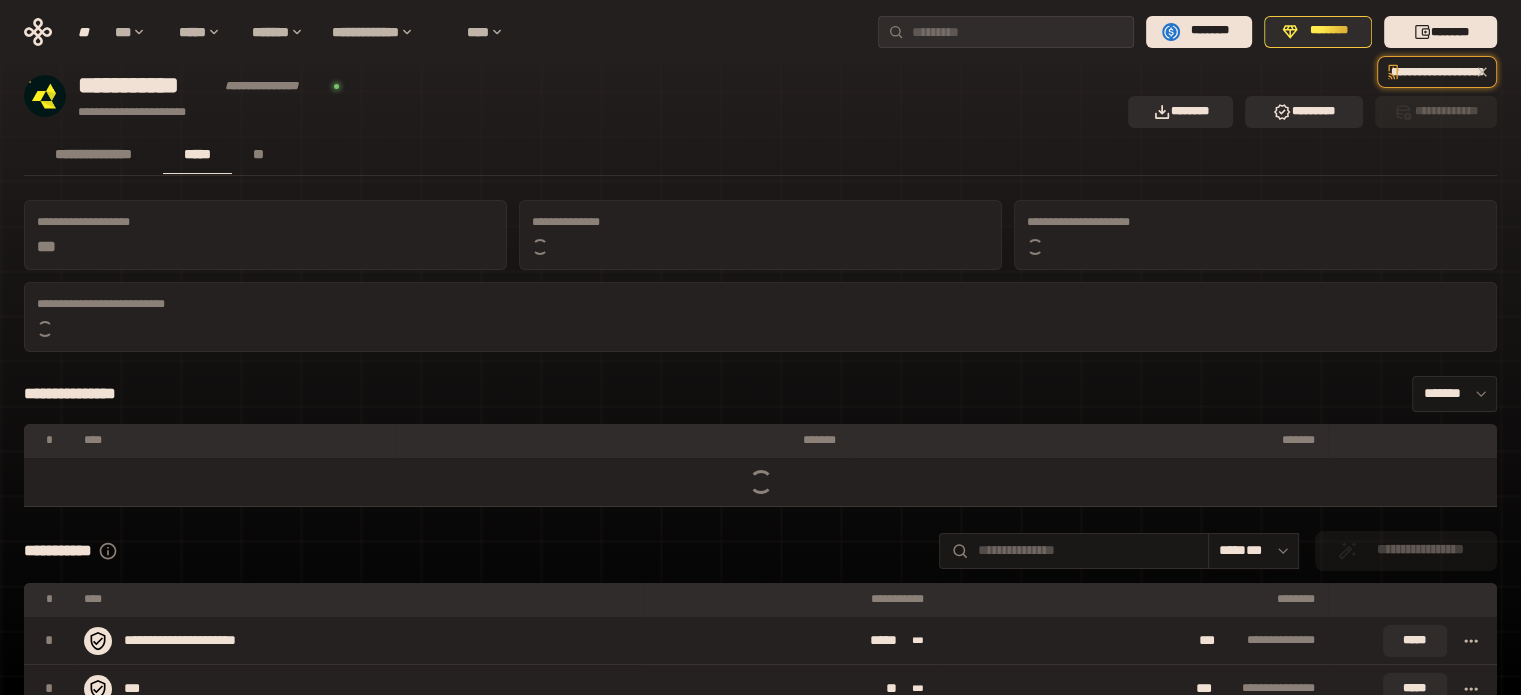 click on "***" at bounding box center (265, 247) 